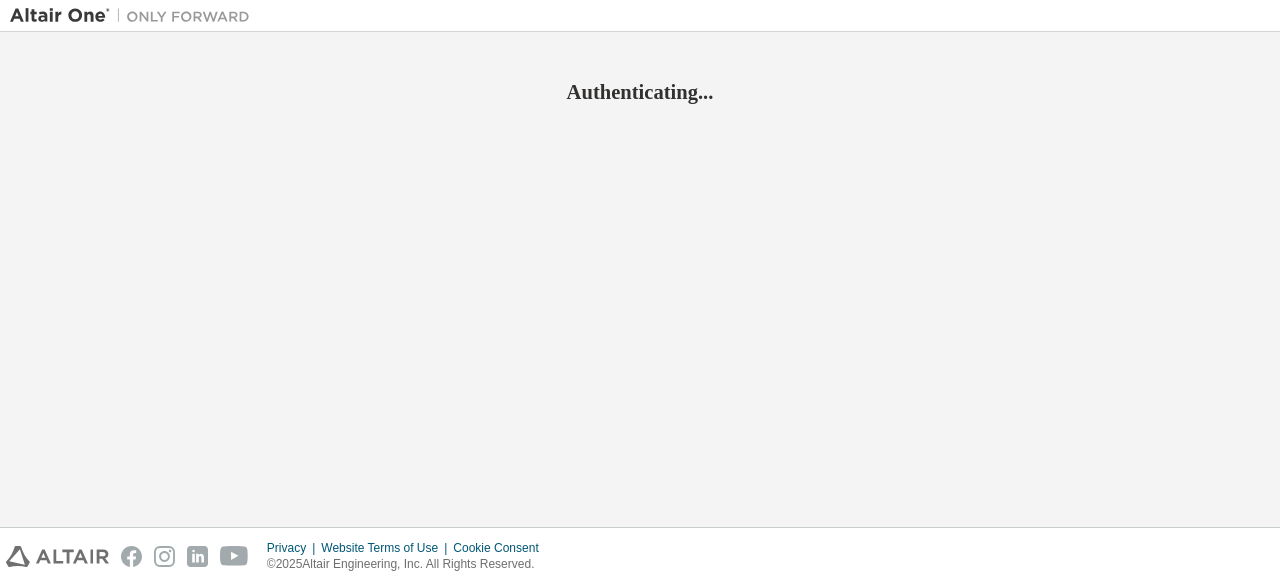 scroll, scrollTop: 0, scrollLeft: 0, axis: both 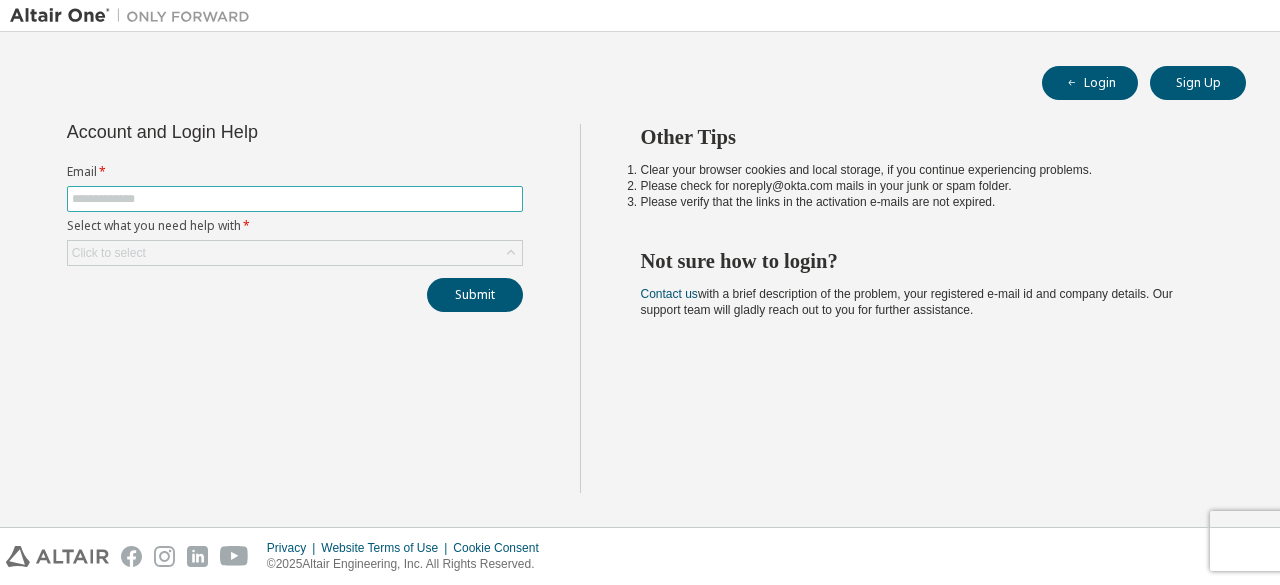 click at bounding box center [295, 199] 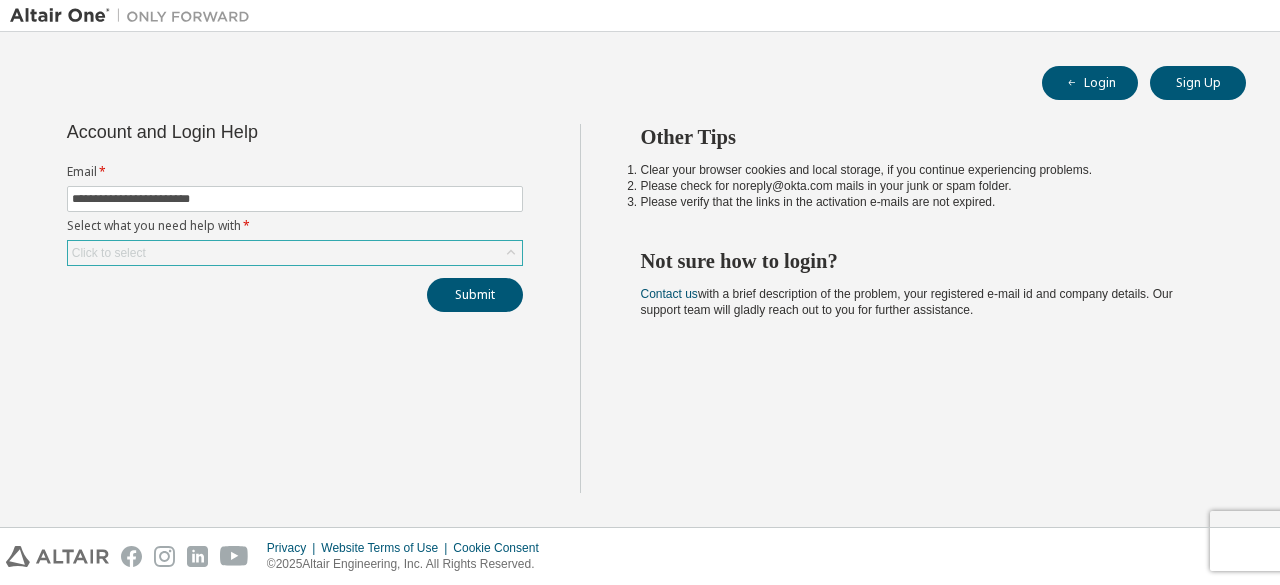 click on "Click to select" at bounding box center (295, 253) 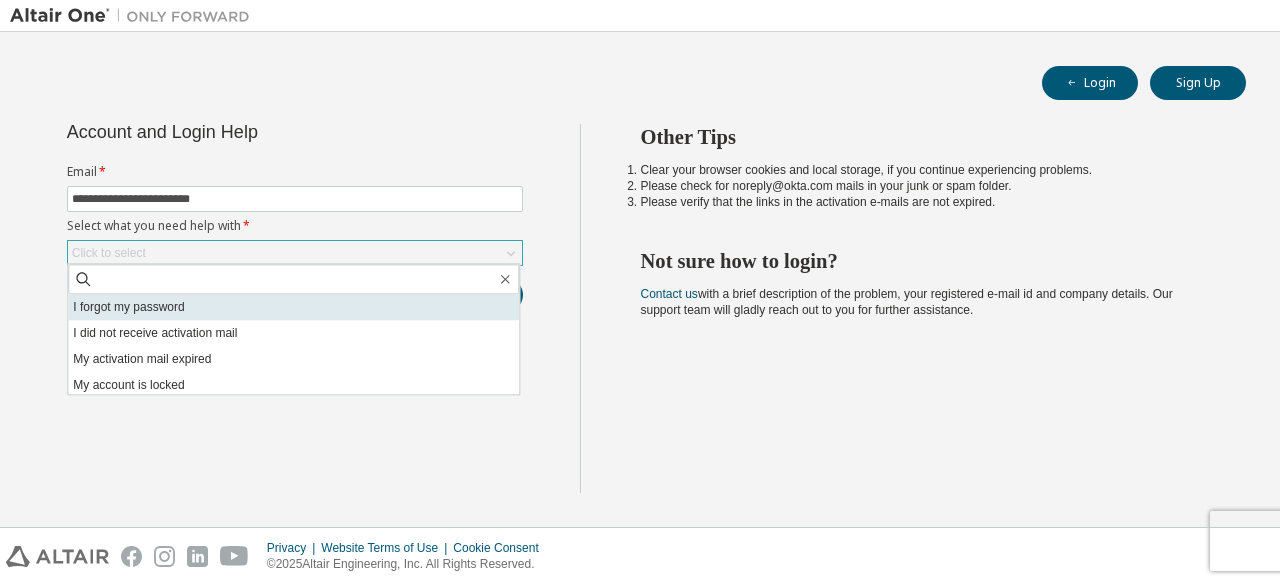 click on "I forgot my password" at bounding box center [293, 307] 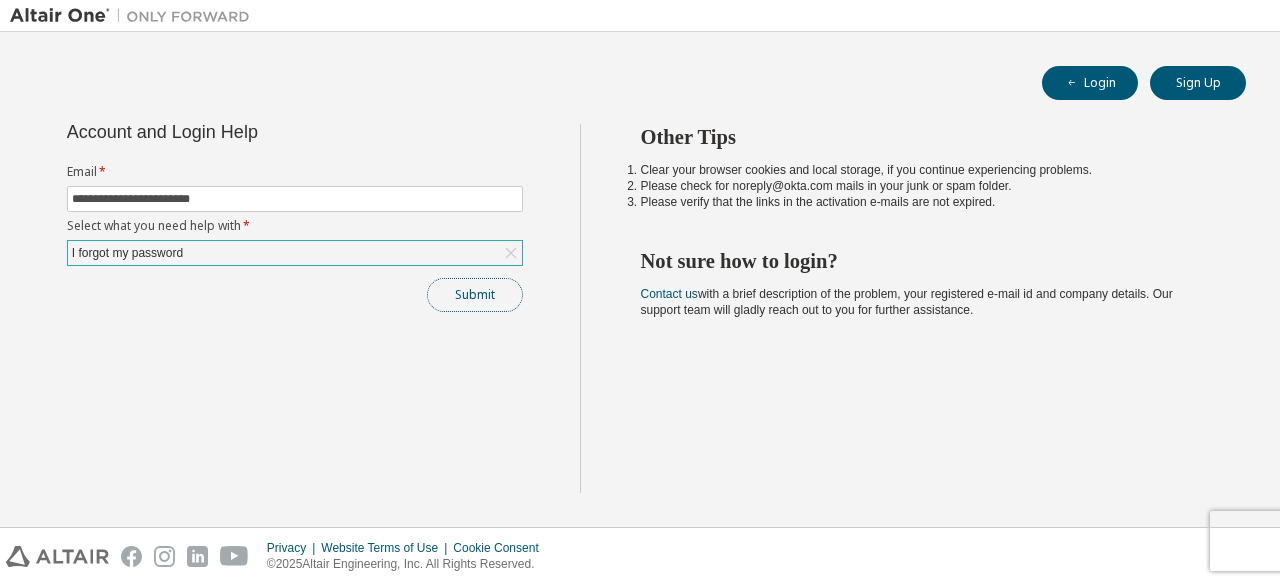 click on "Submit" at bounding box center [475, 295] 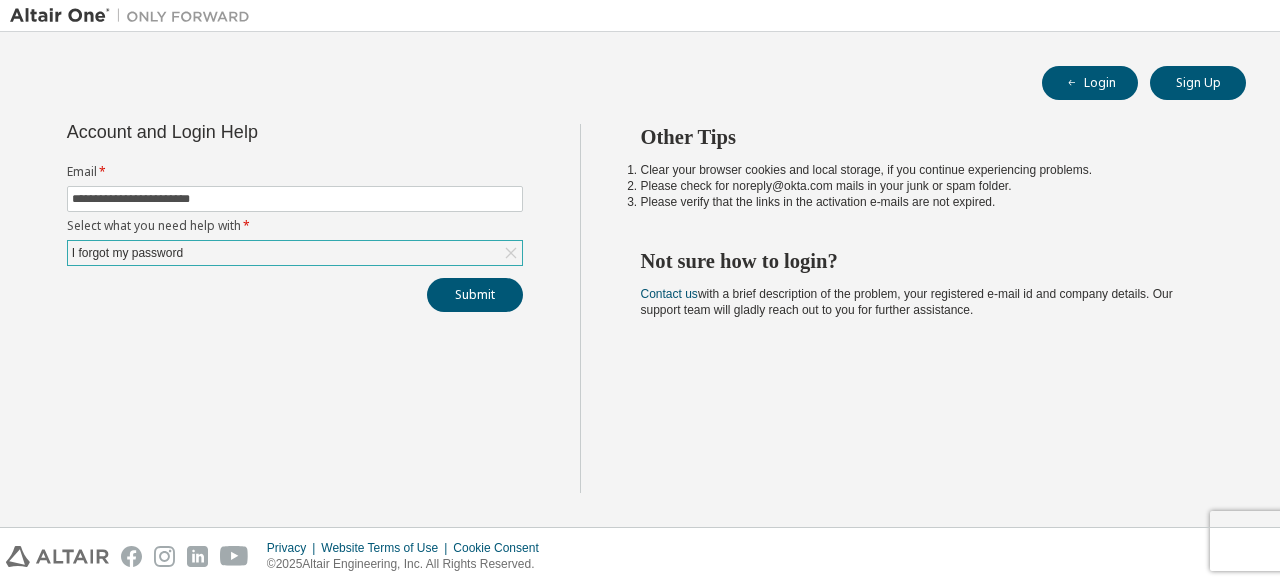 click on "I forgot my password" at bounding box center [295, 253] 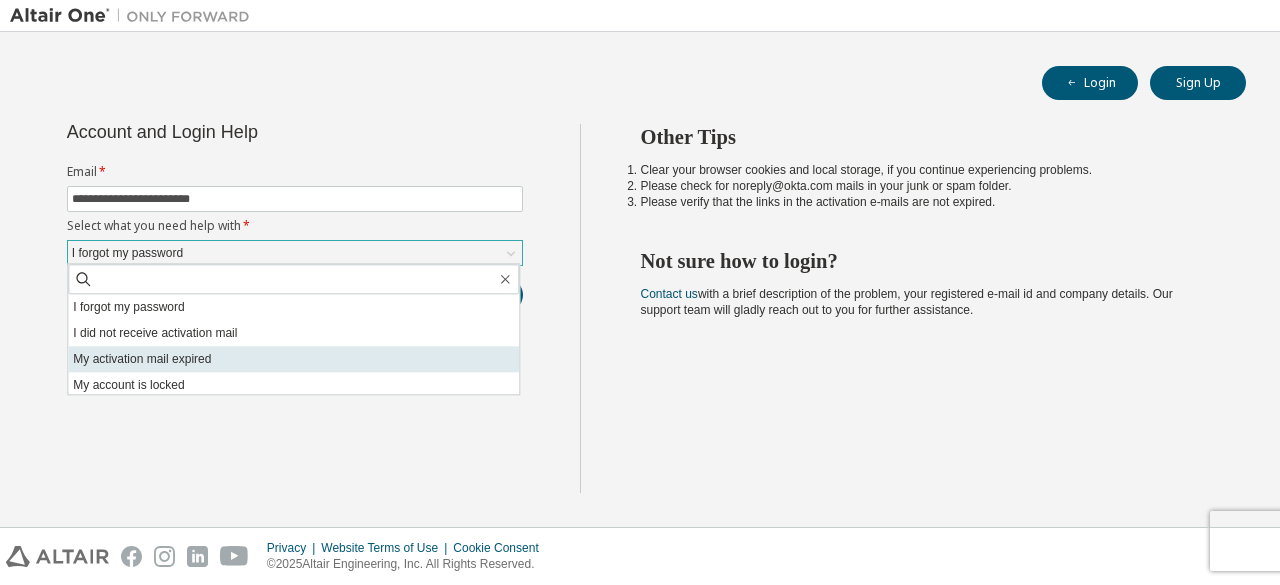 scroll, scrollTop: 56, scrollLeft: 0, axis: vertical 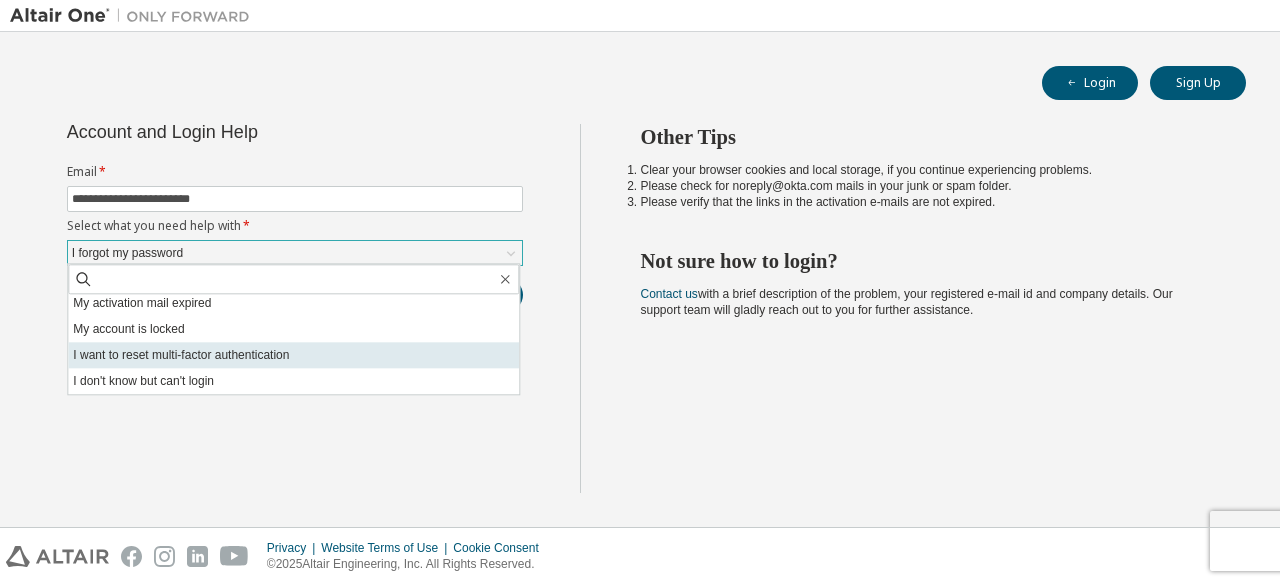 click on "I want to reset multi-factor authentication" at bounding box center (293, 355) 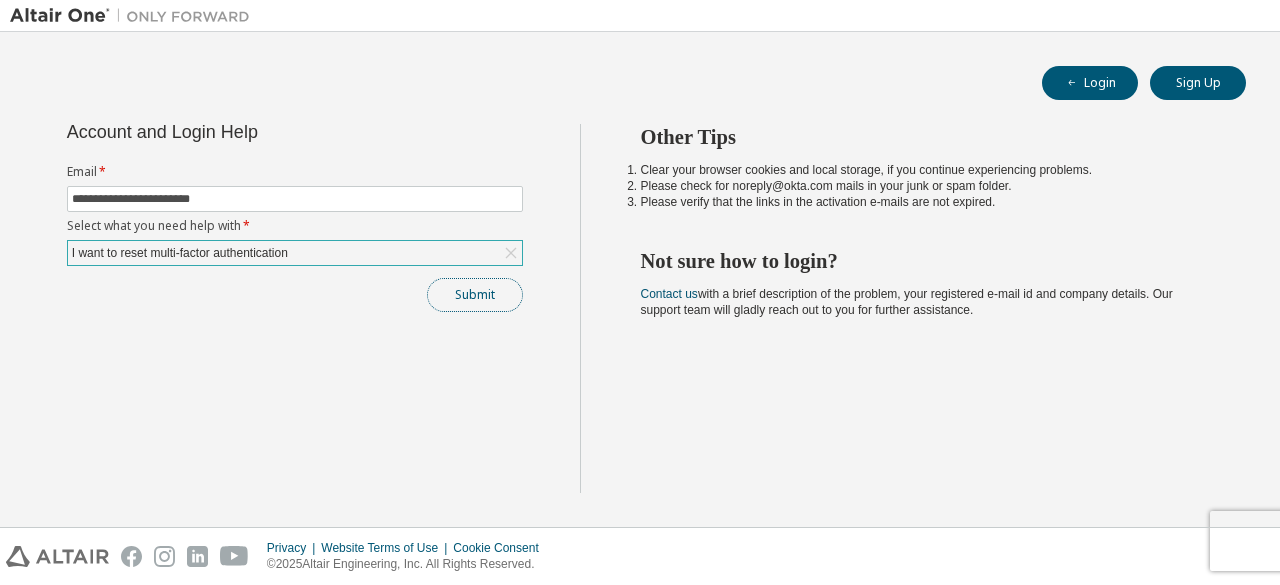 click on "Submit" at bounding box center [475, 295] 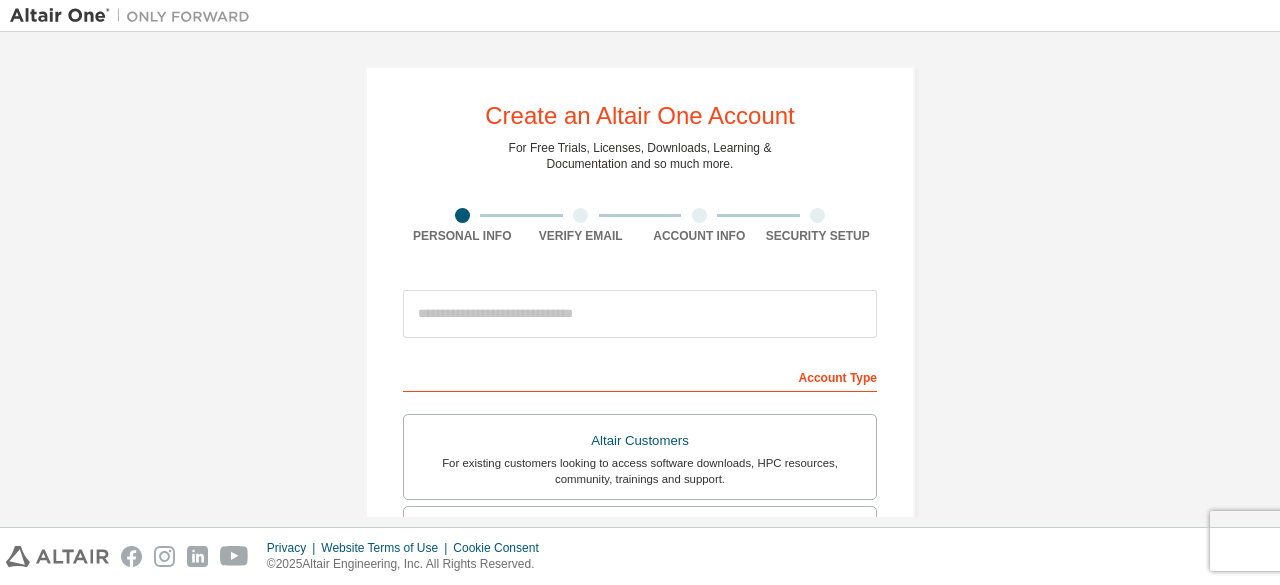 scroll, scrollTop: 0, scrollLeft: 0, axis: both 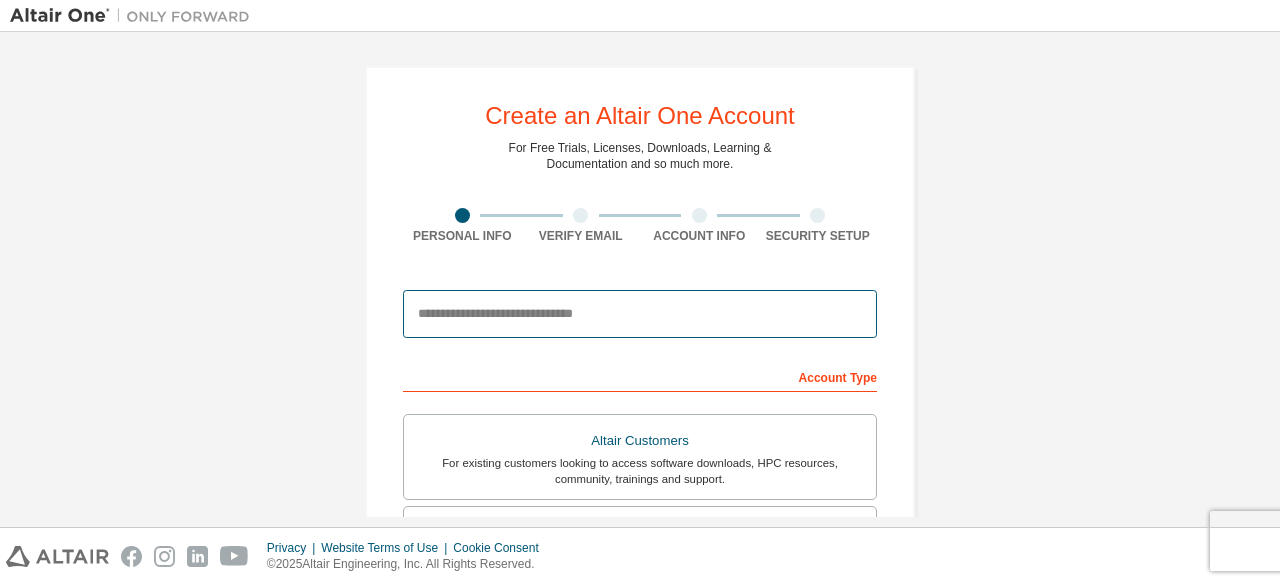 click at bounding box center [640, 314] 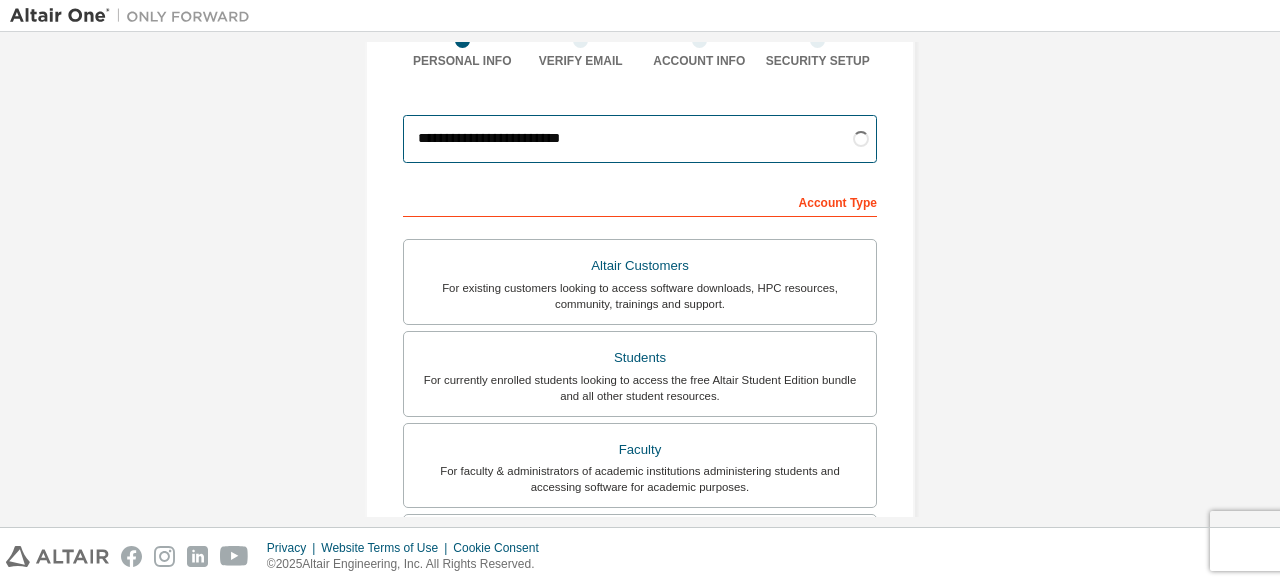 scroll, scrollTop: 176, scrollLeft: 0, axis: vertical 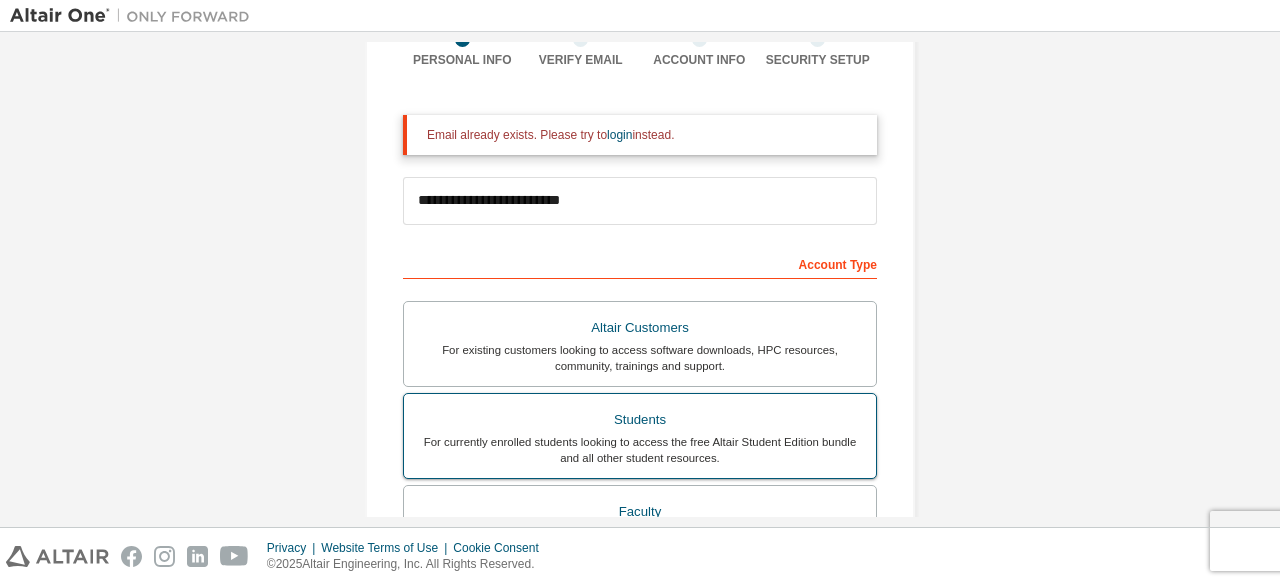 click on "For existing customers looking to access software downloads, HPC resources, community, trainings and support." at bounding box center [640, 358] 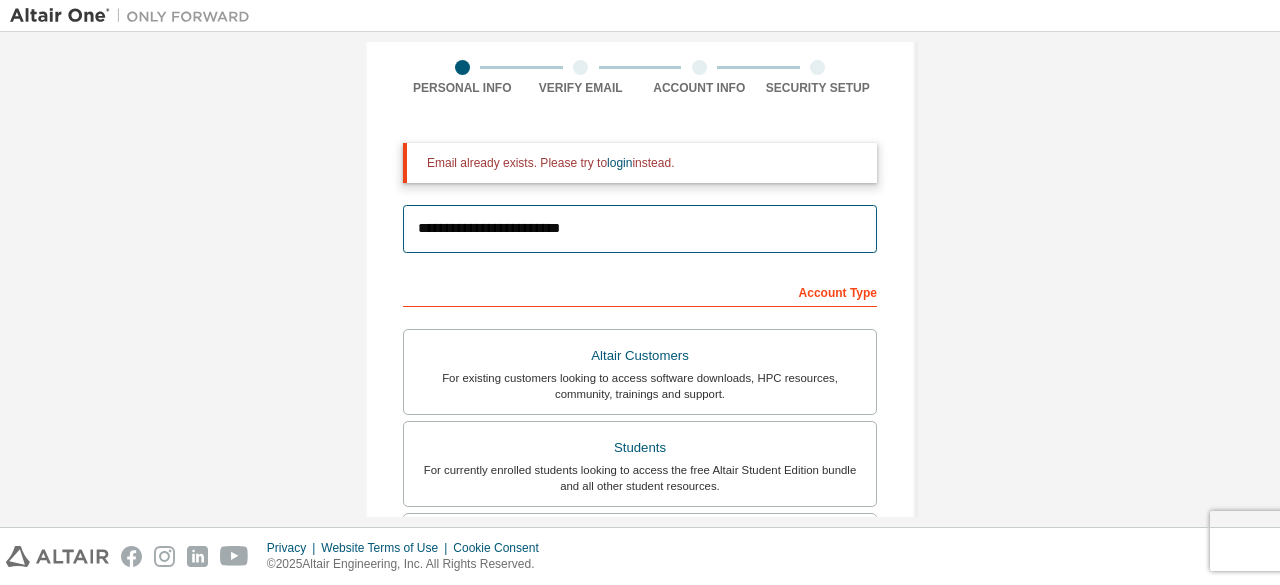 click on "**********" at bounding box center [640, 229] 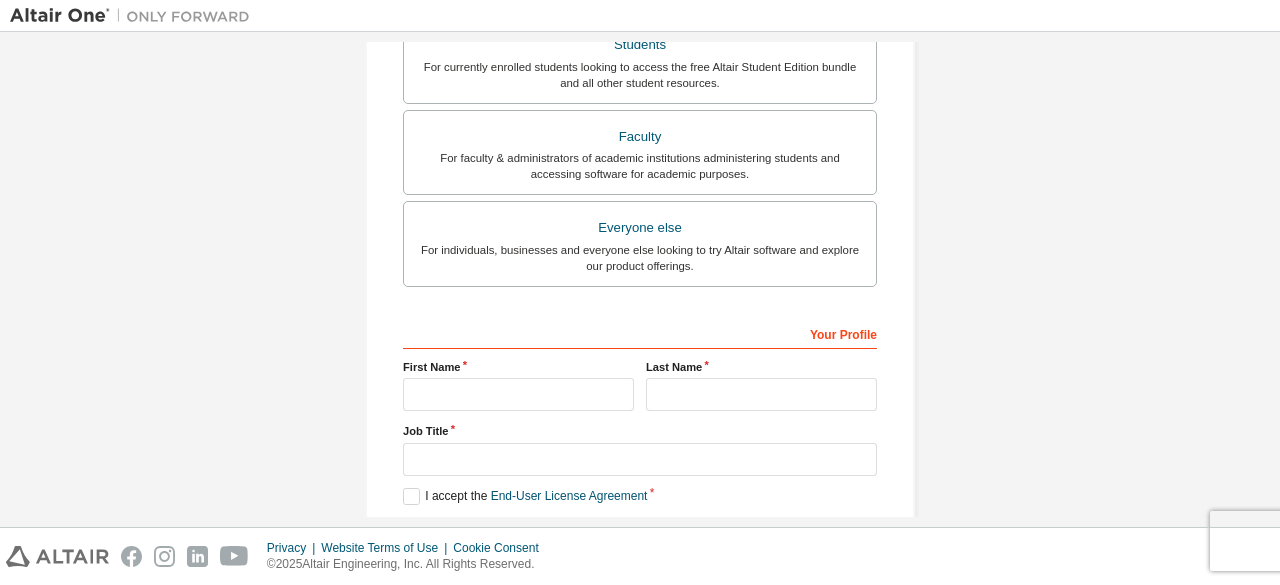 scroll, scrollTop: 642, scrollLeft: 0, axis: vertical 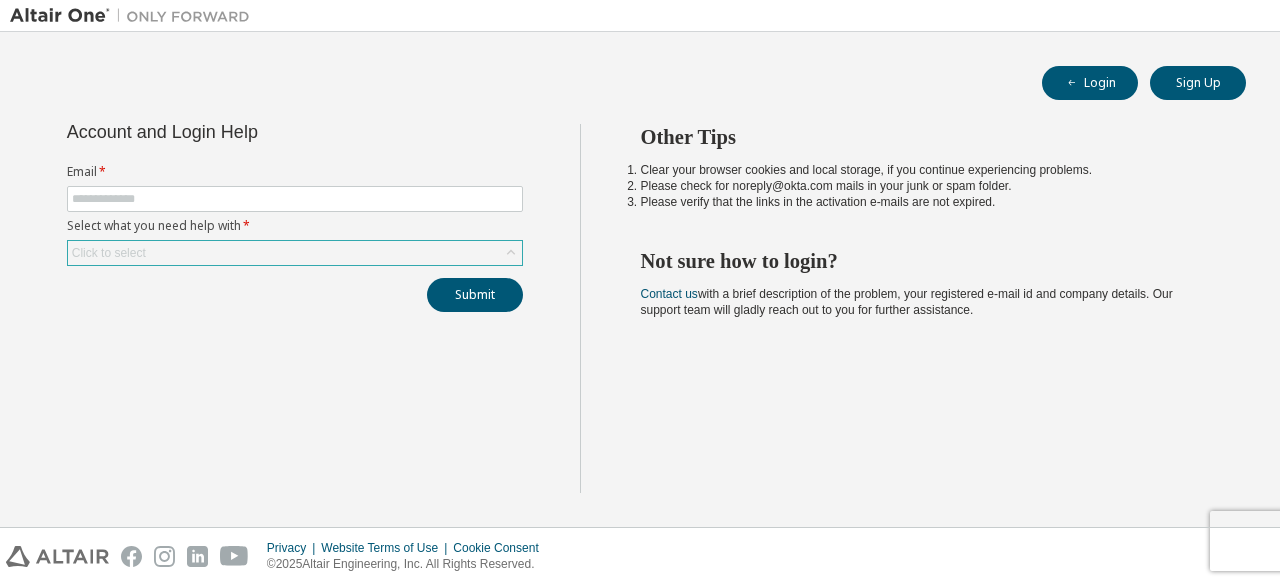 click on "Click to select" at bounding box center [295, 253] 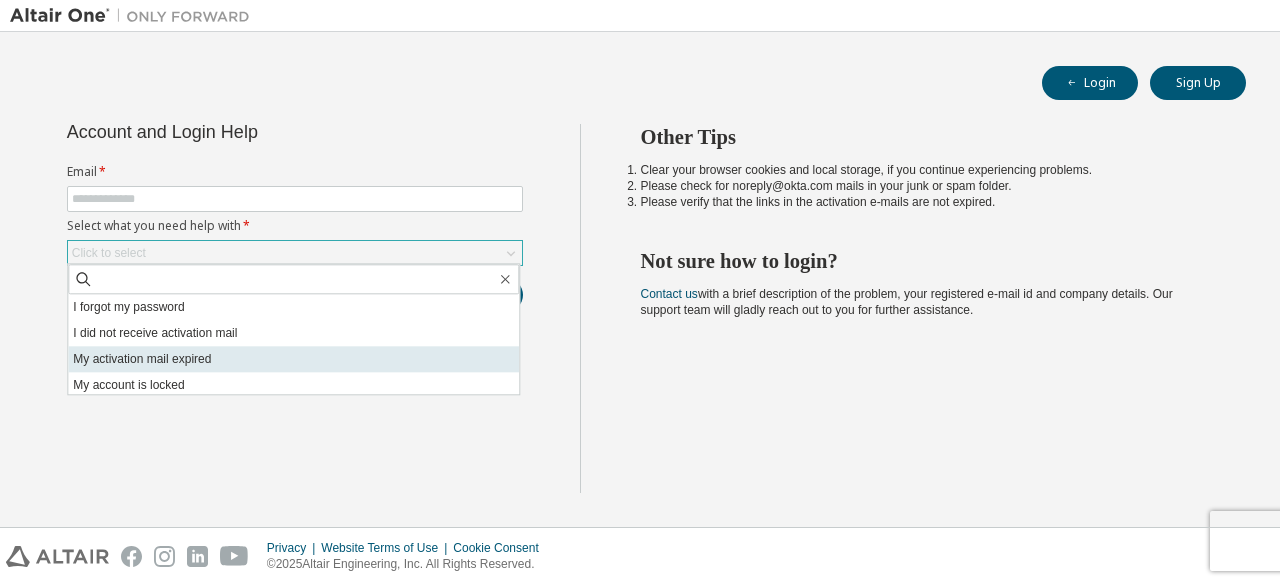 scroll, scrollTop: 56, scrollLeft: 0, axis: vertical 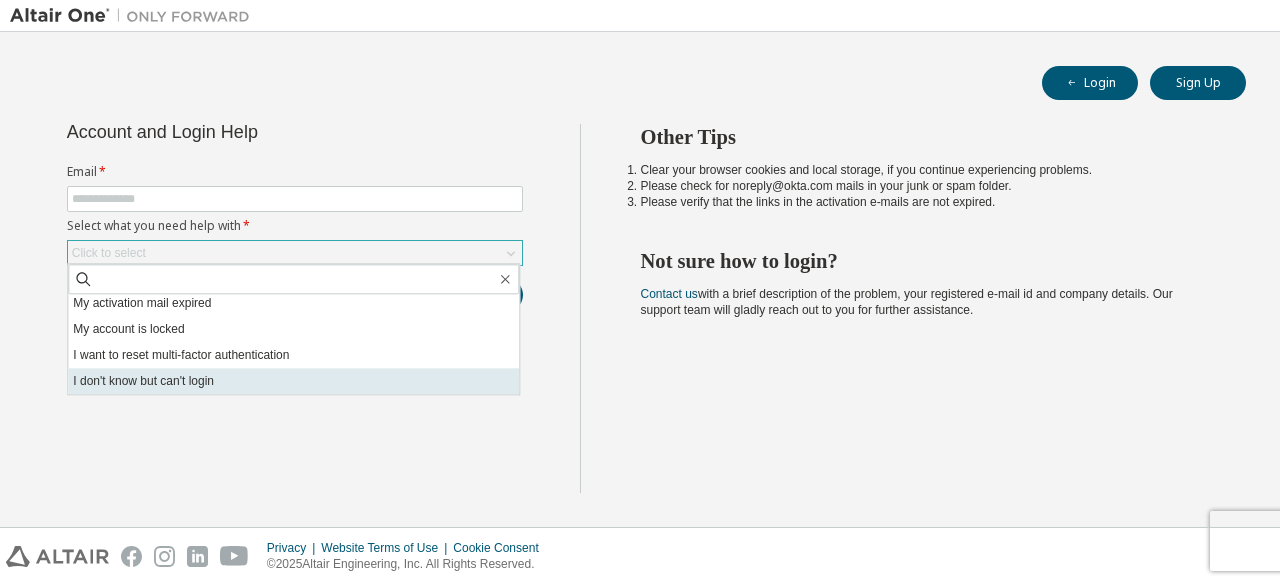 click on "I don't know but can't login" at bounding box center (293, 381) 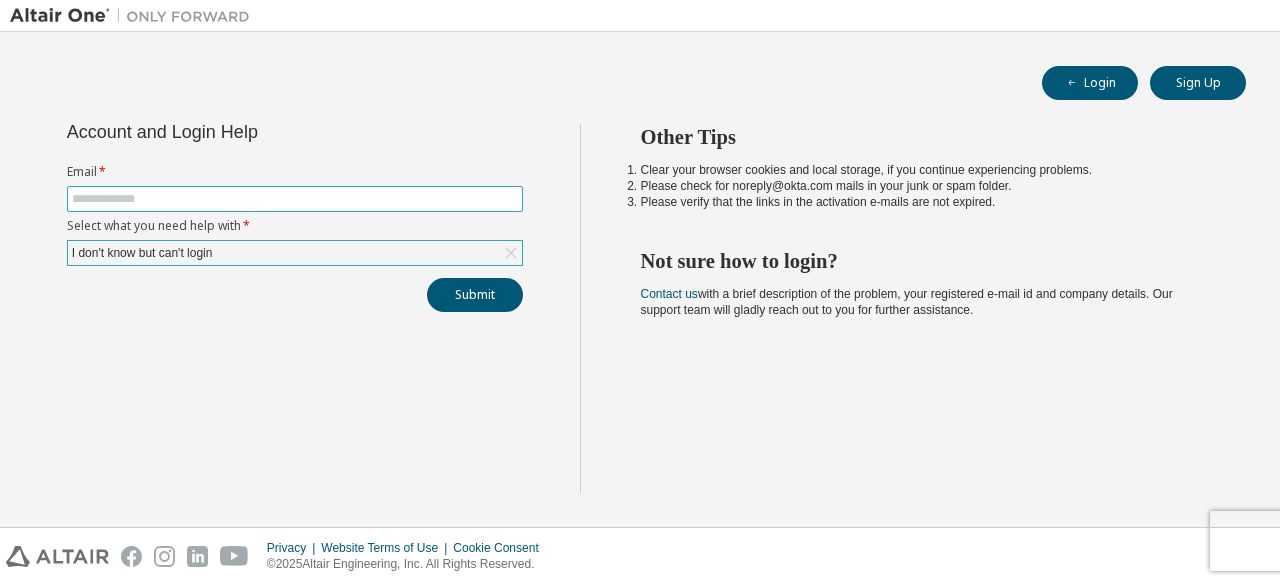 click at bounding box center [295, 199] 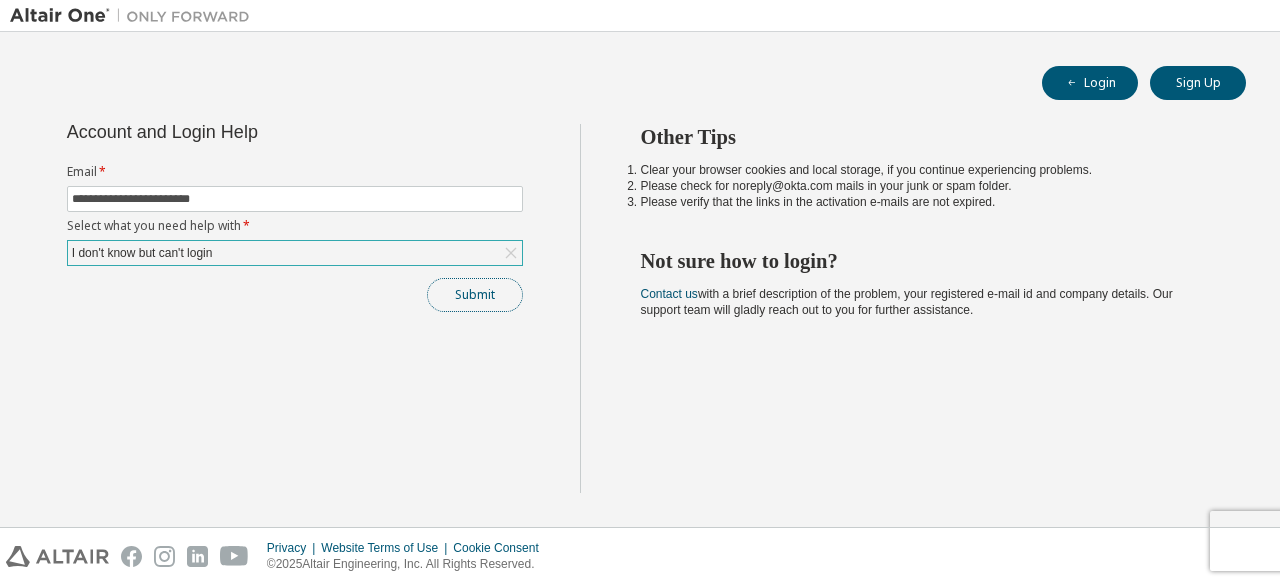 click on "Submit" at bounding box center (475, 295) 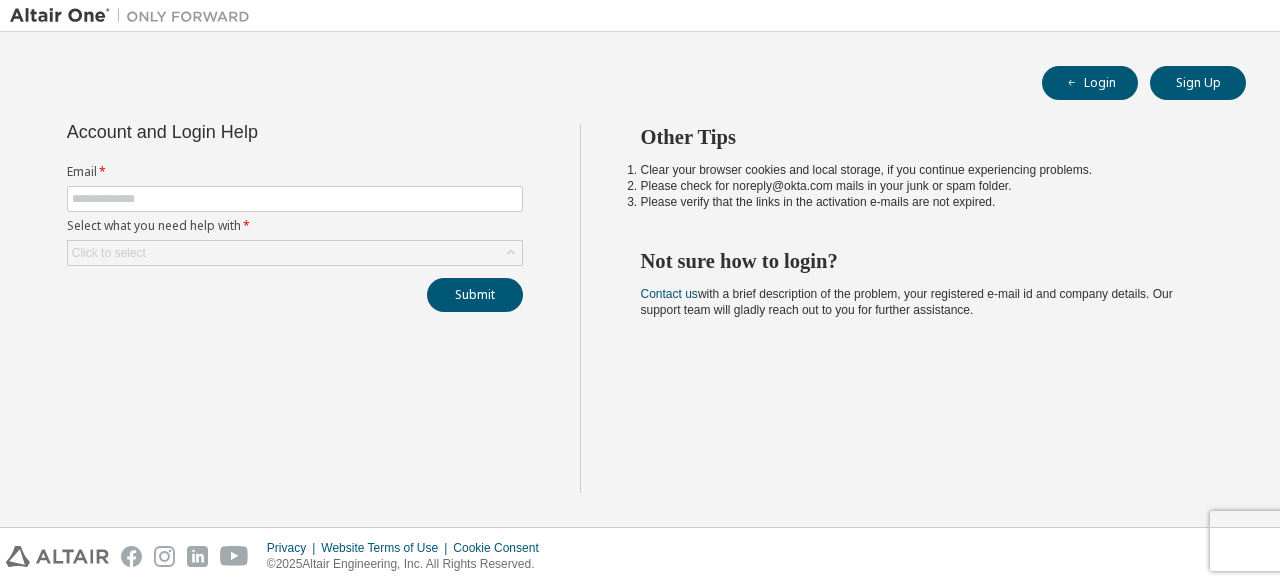 scroll, scrollTop: 0, scrollLeft: 0, axis: both 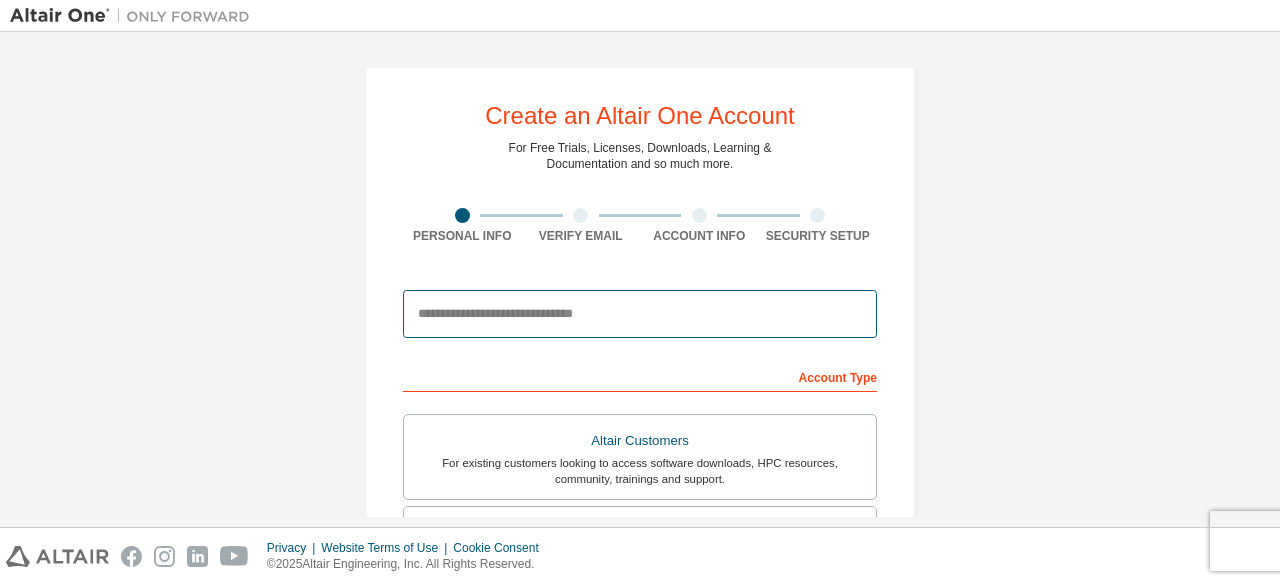 click at bounding box center (640, 314) 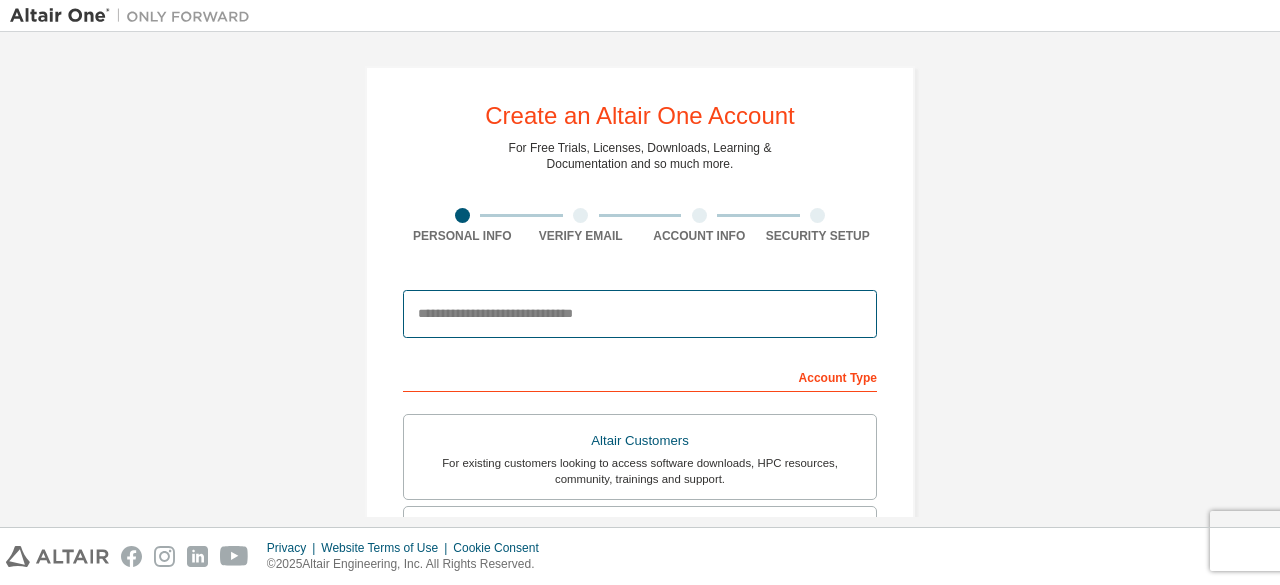 type on "**********" 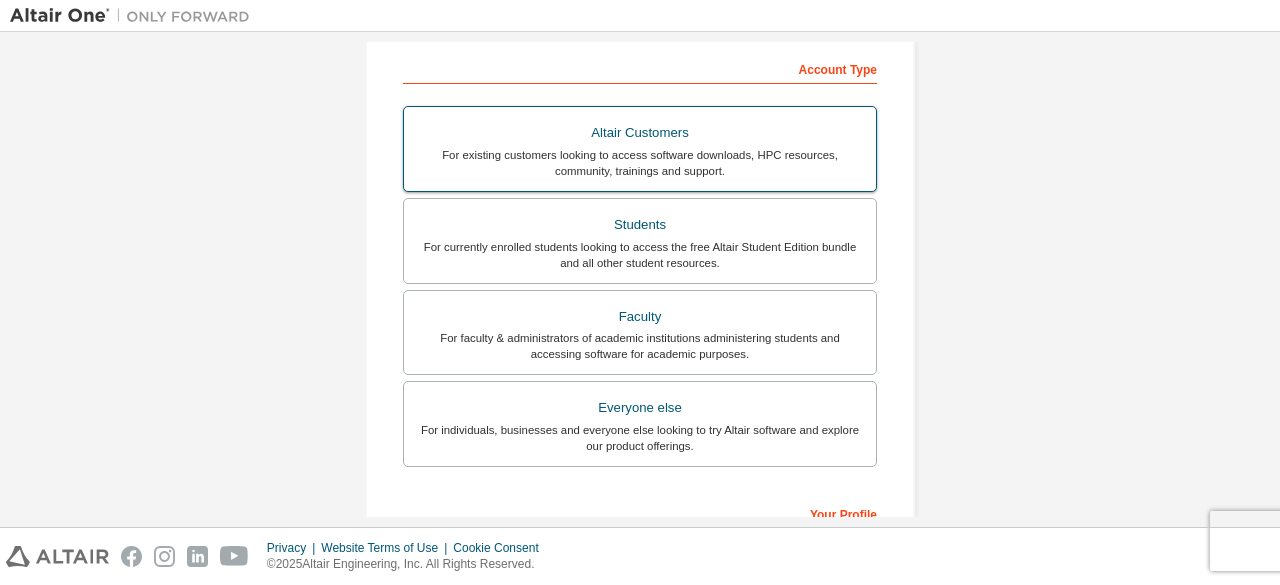scroll, scrollTop: 309, scrollLeft: 0, axis: vertical 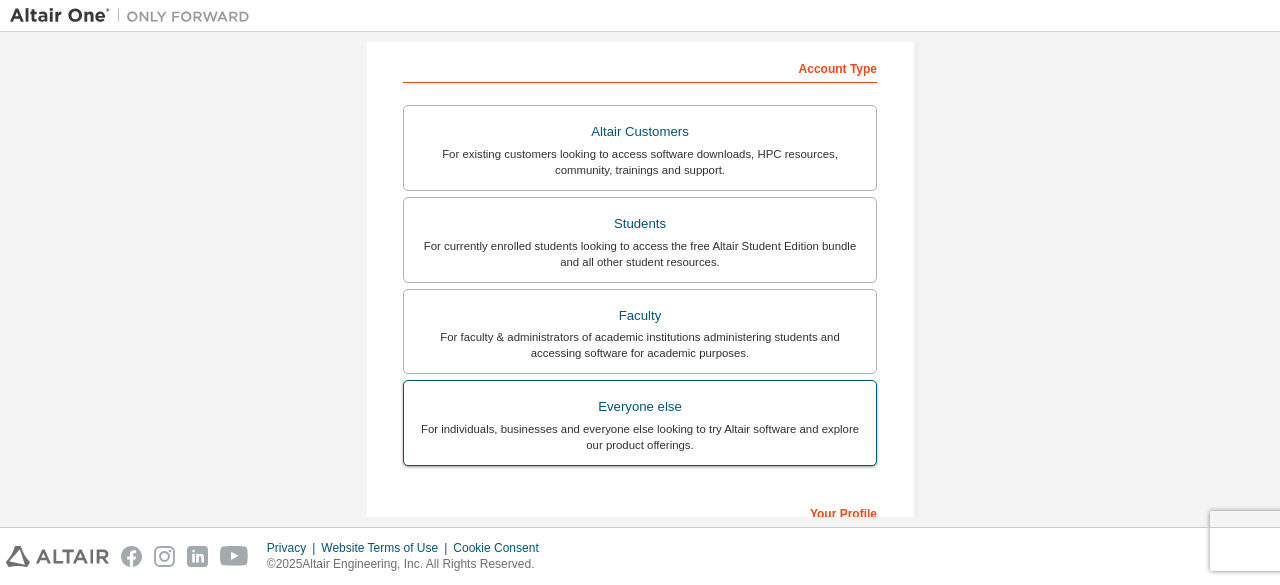 click on "For individuals, businesses and everyone else looking to try Altair software and explore our product offerings." at bounding box center [640, 437] 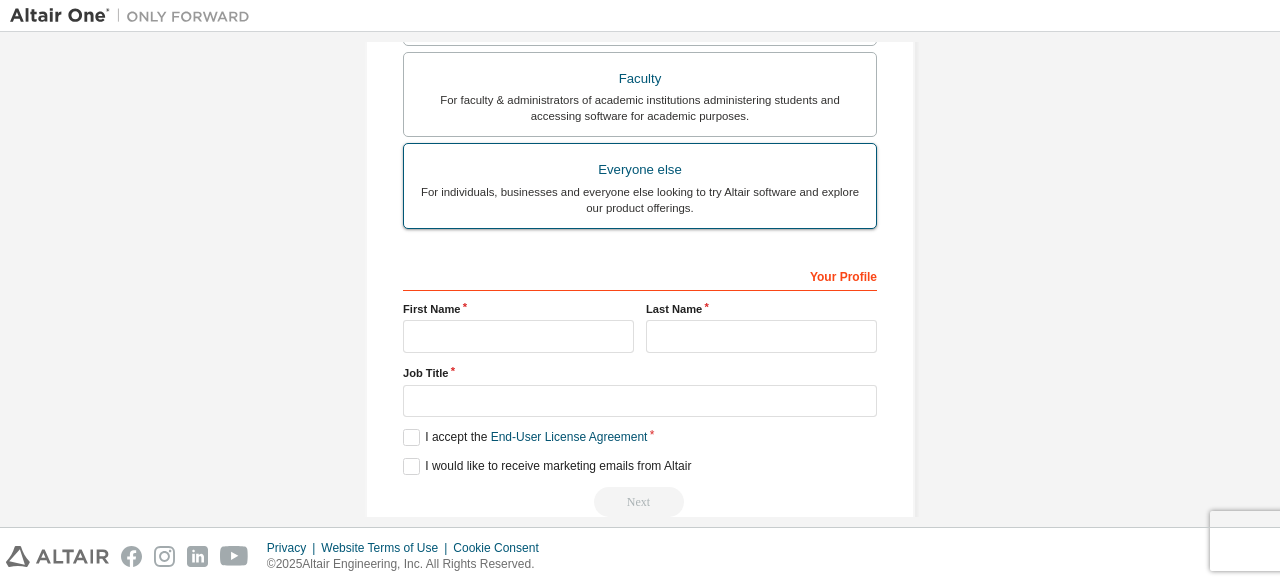 scroll, scrollTop: 578, scrollLeft: 0, axis: vertical 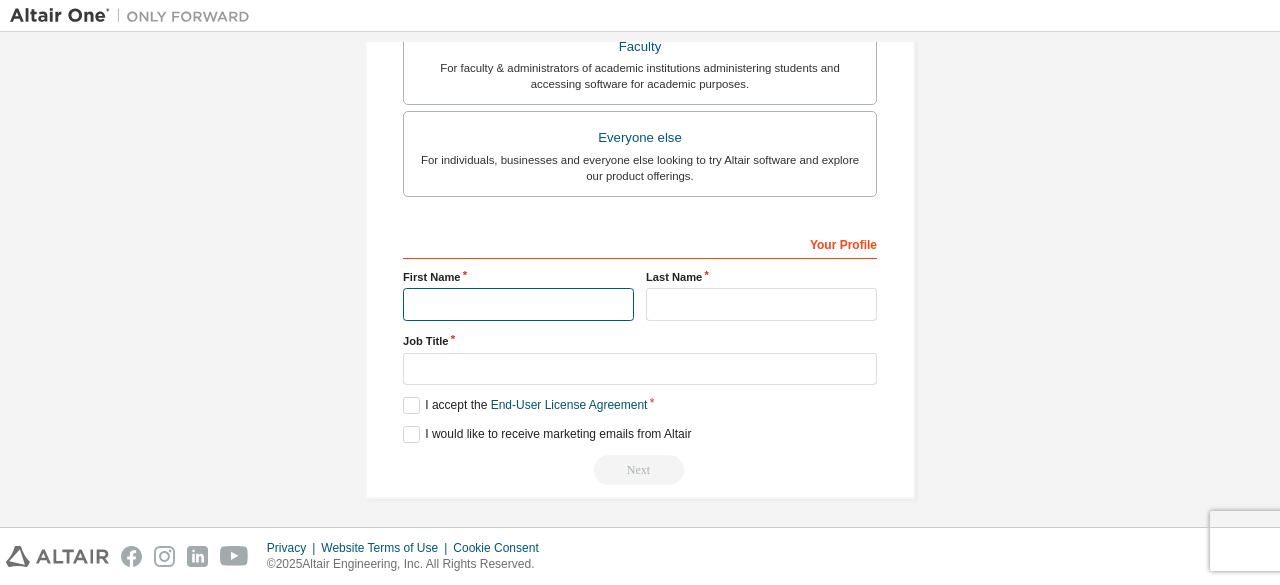 click at bounding box center [518, 304] 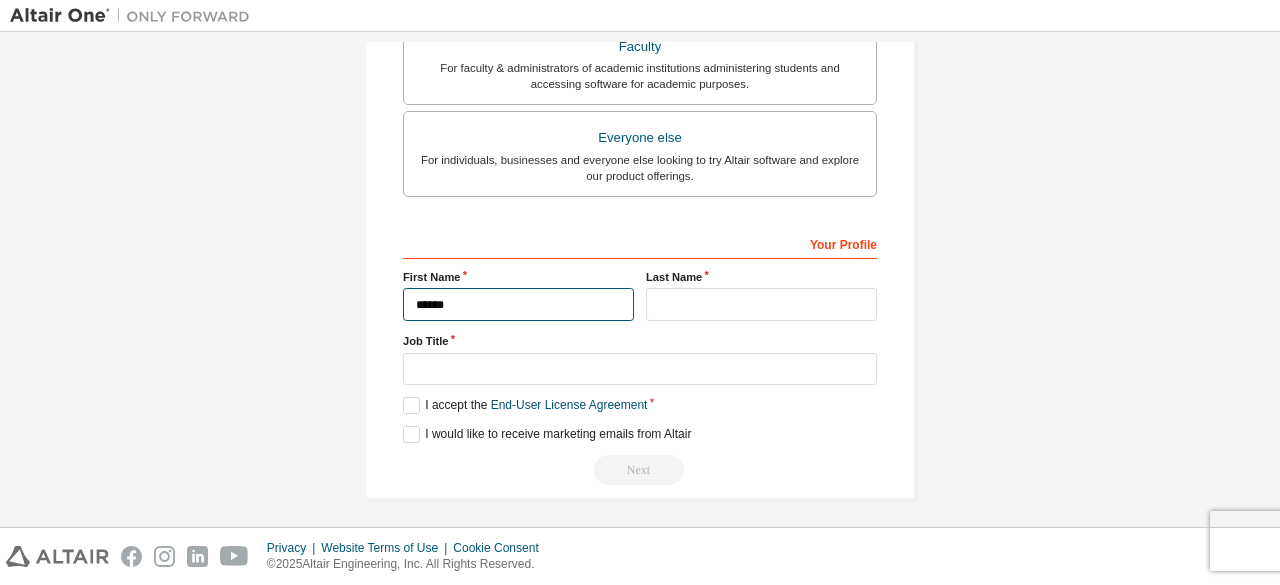 type on "******" 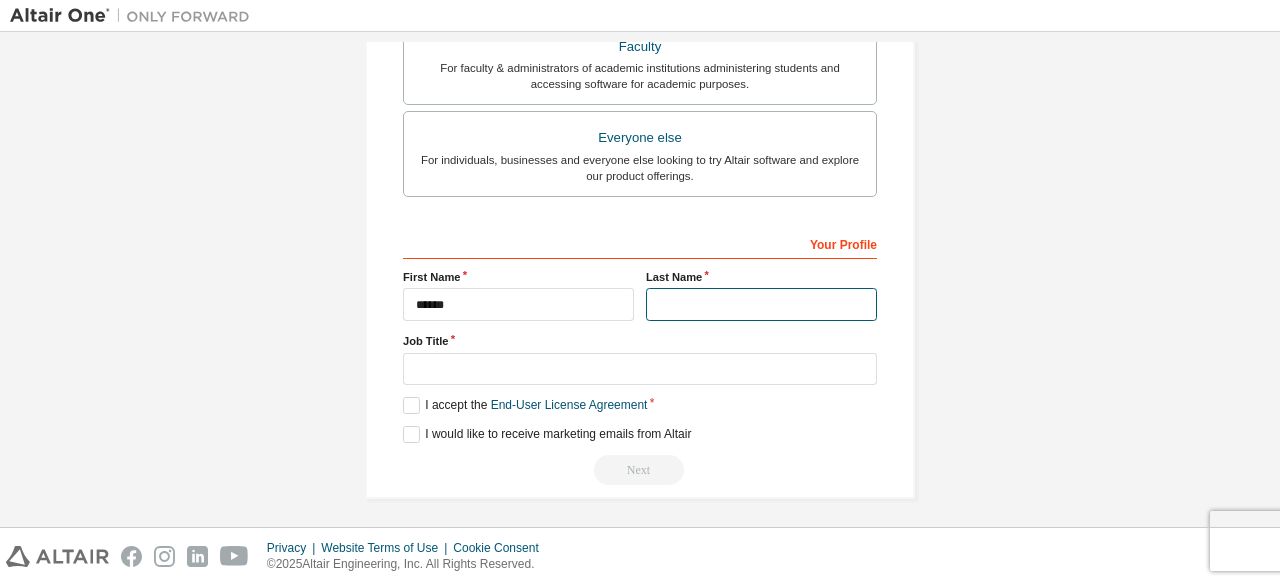 click at bounding box center [761, 304] 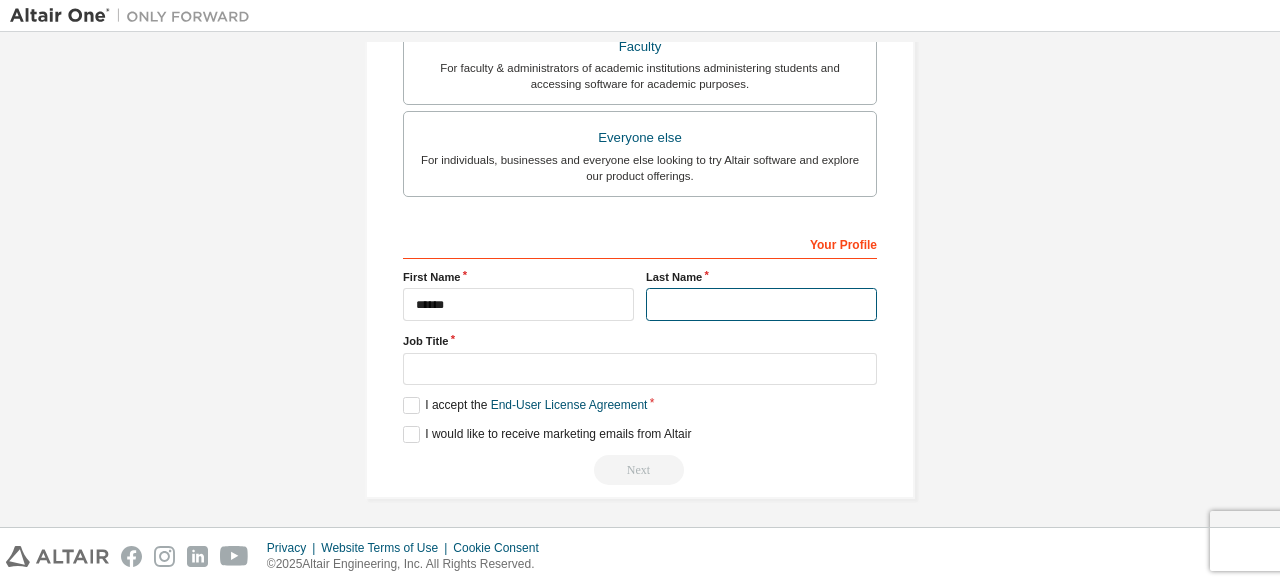 type on "***" 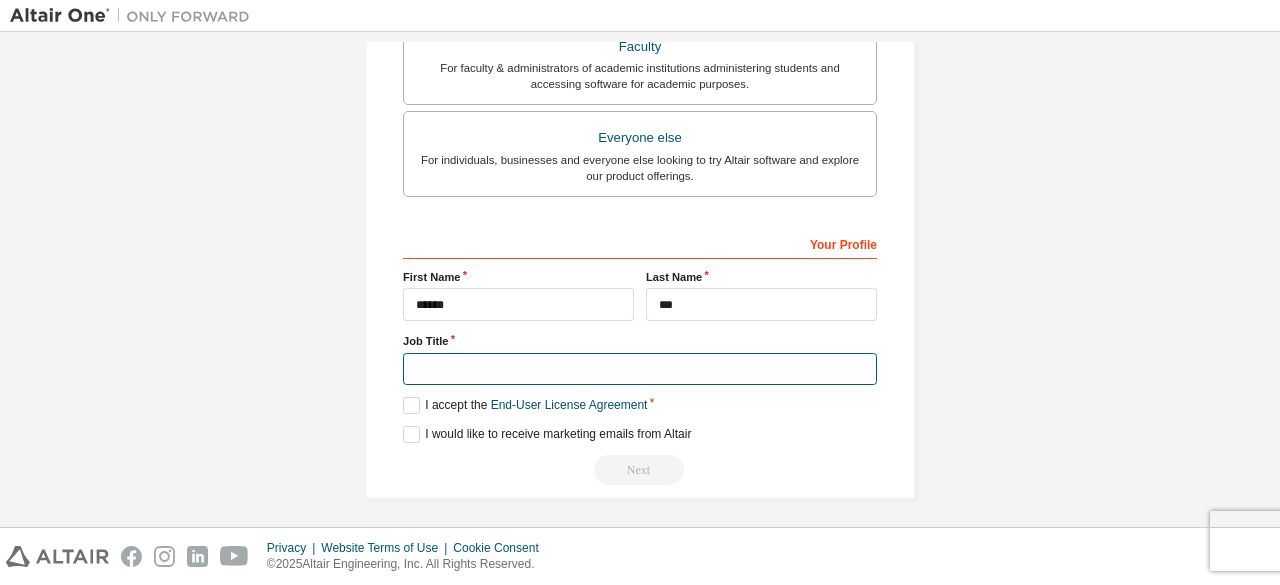 click at bounding box center (640, 369) 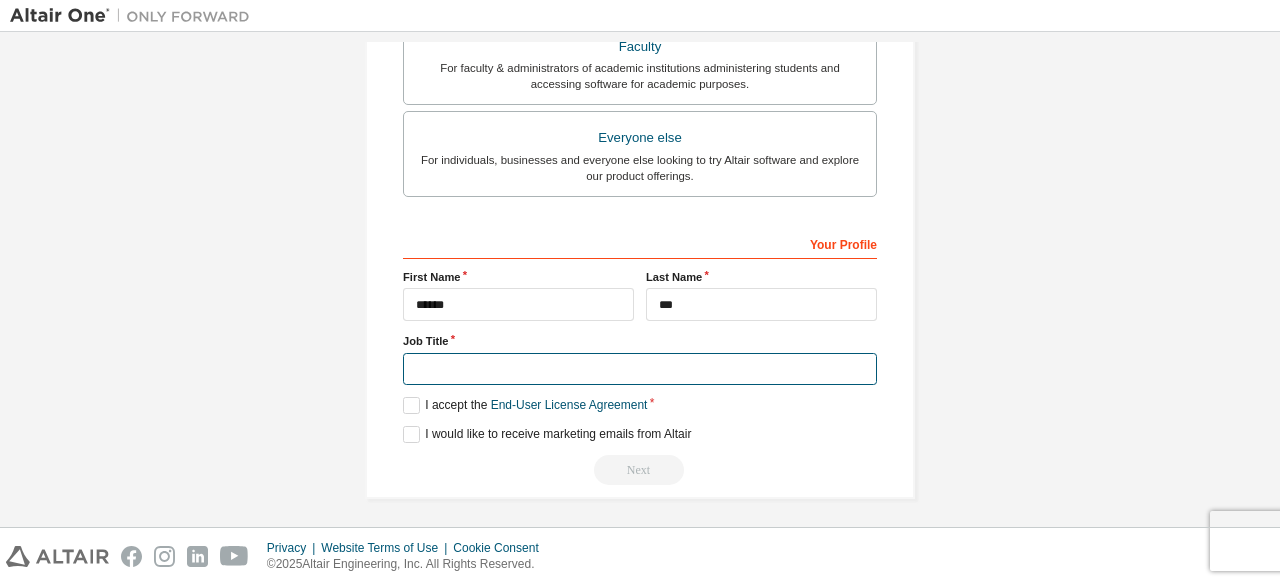 type on "*******" 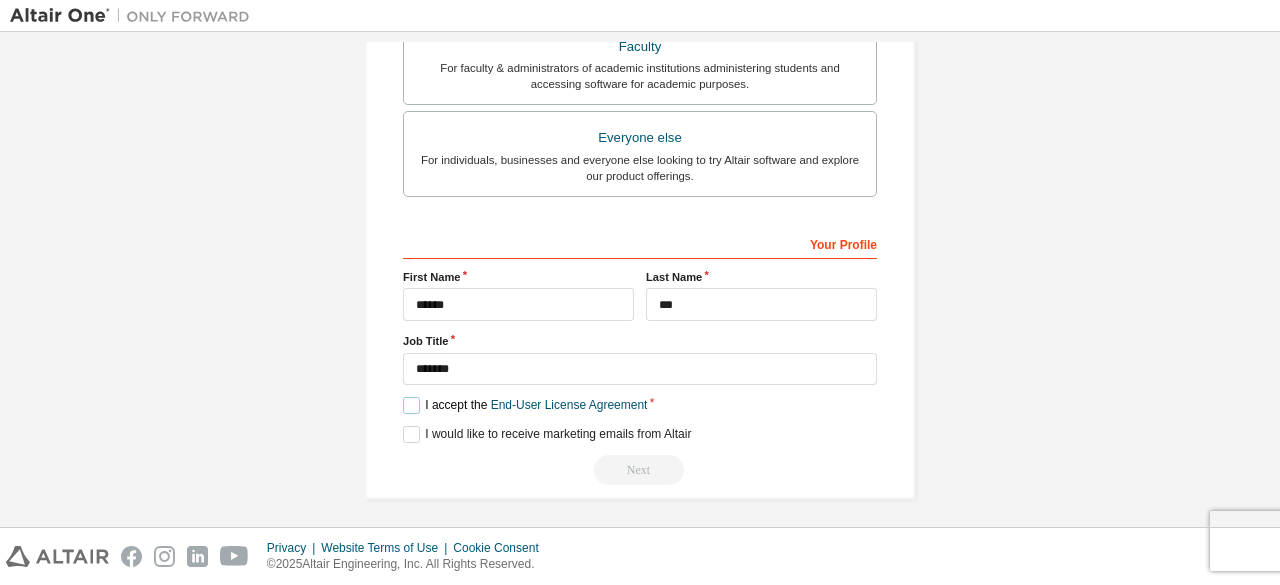click on "I accept the    End-User License Agreement" at bounding box center (525, 405) 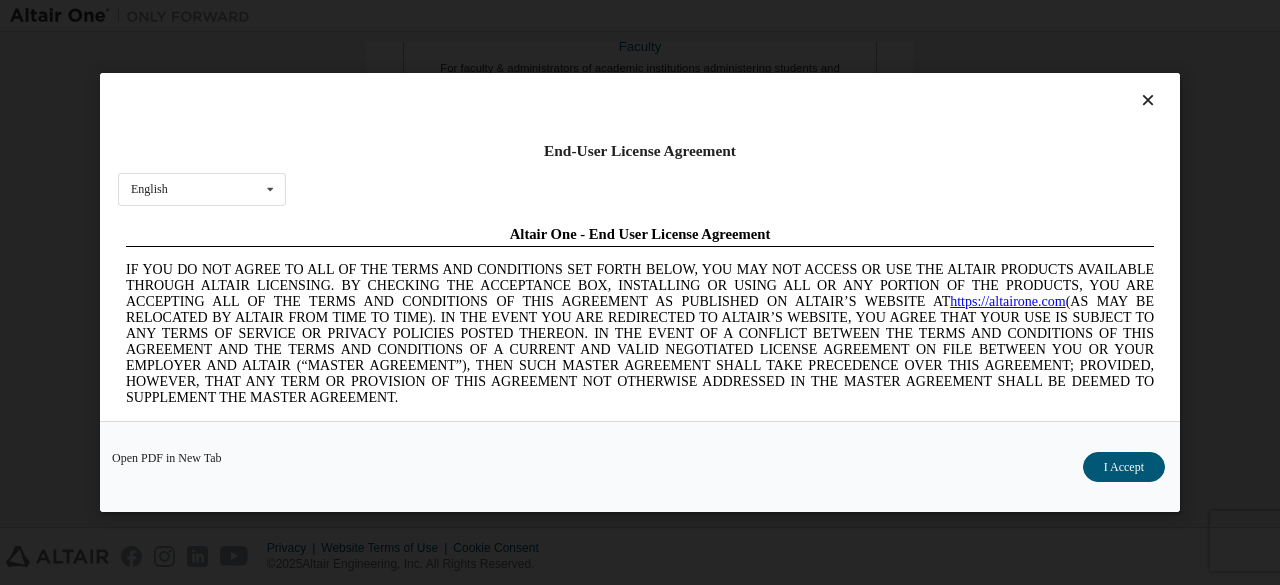 scroll, scrollTop: 0, scrollLeft: 0, axis: both 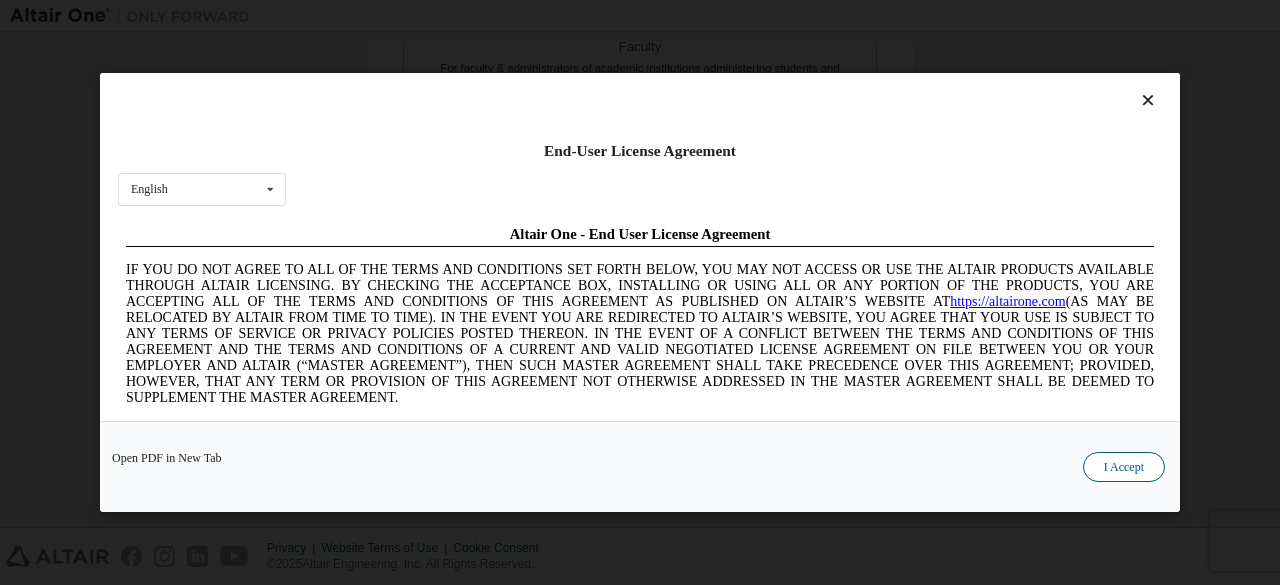 click on "I Accept" at bounding box center [1124, 467] 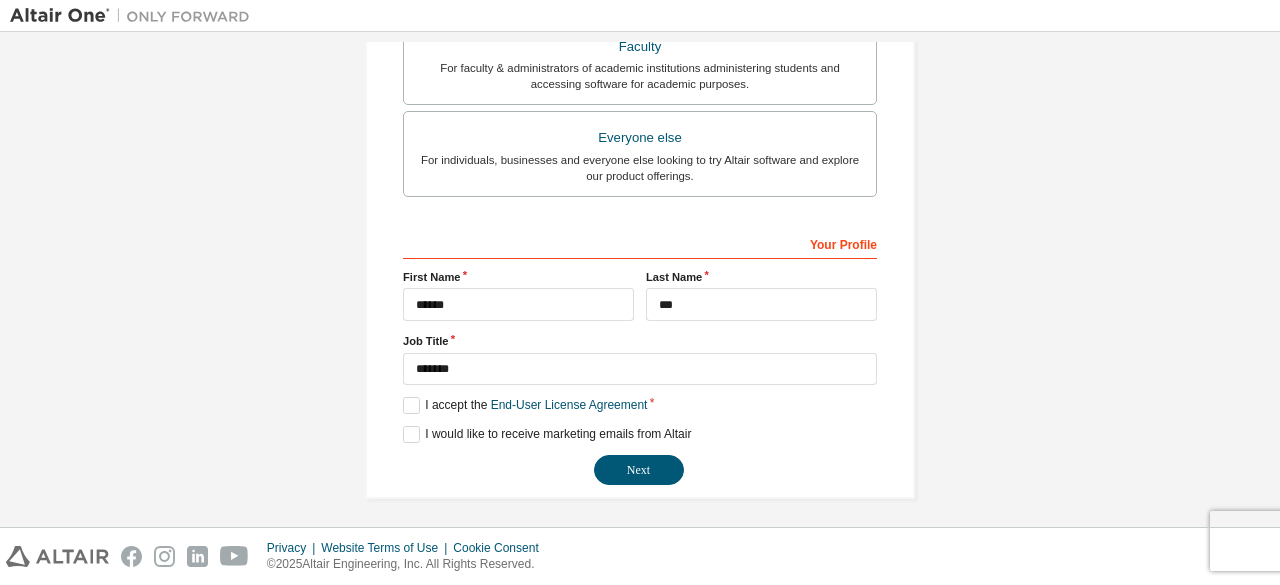 click on "**********" at bounding box center [640, -7] 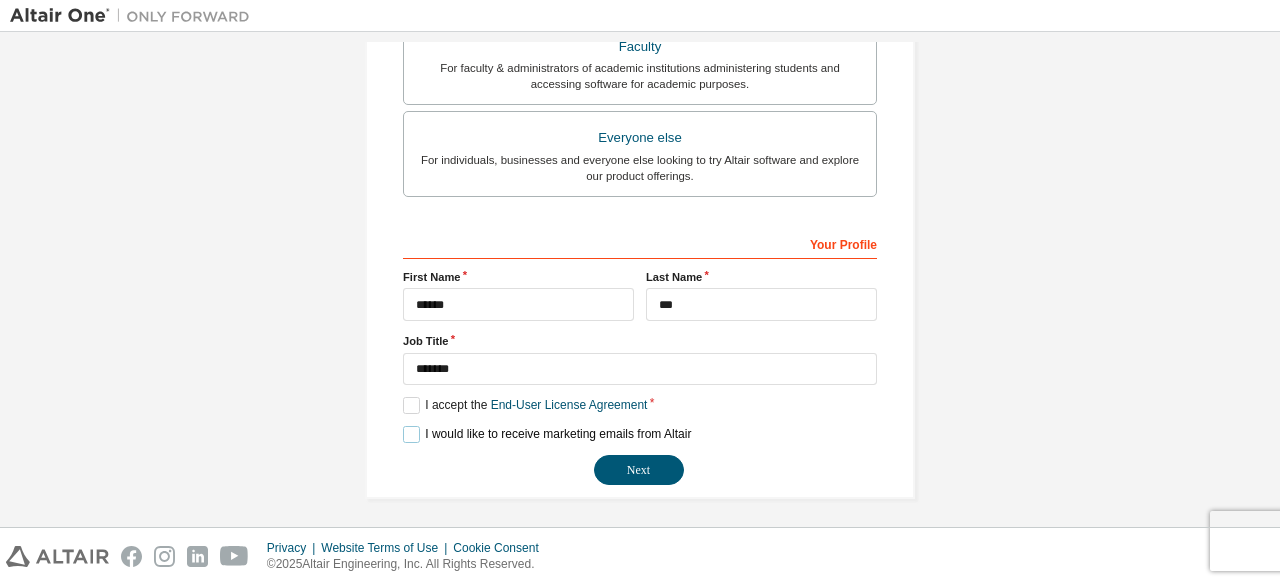 click on "I would like to receive marketing emails from Altair" at bounding box center (547, 434) 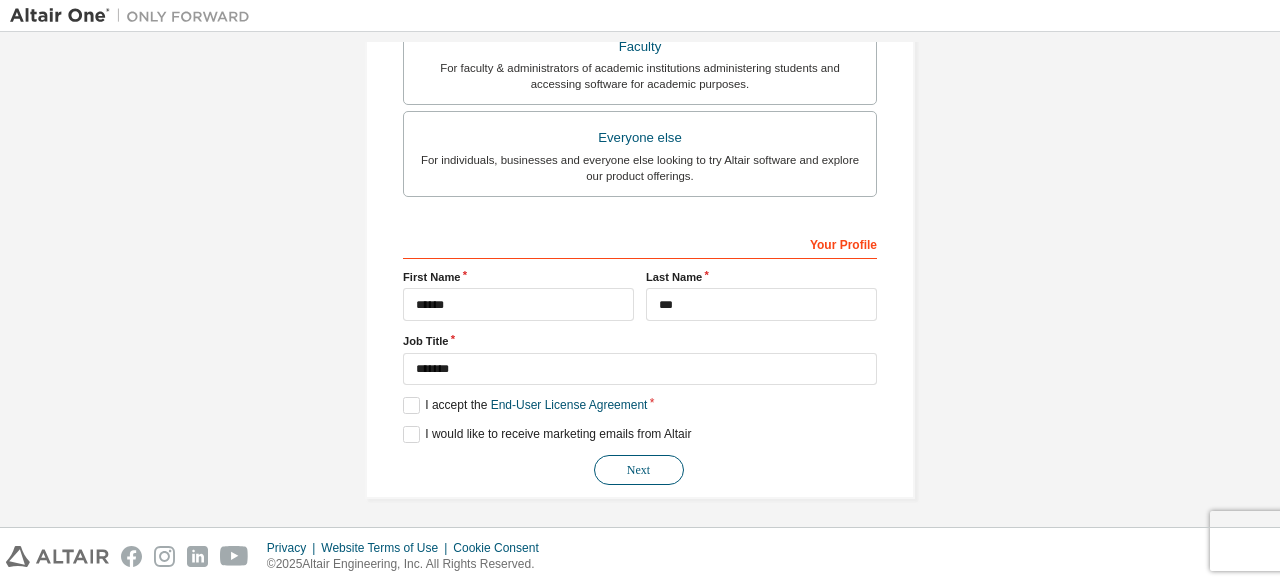 click on "Next" at bounding box center (639, 470) 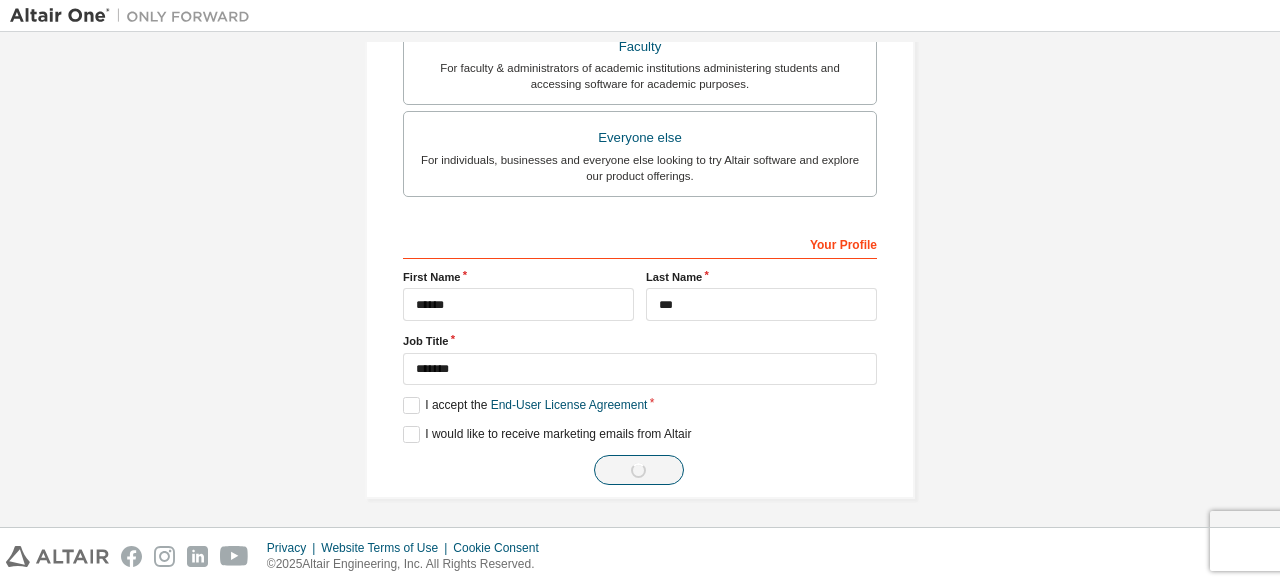 scroll, scrollTop: 0, scrollLeft: 0, axis: both 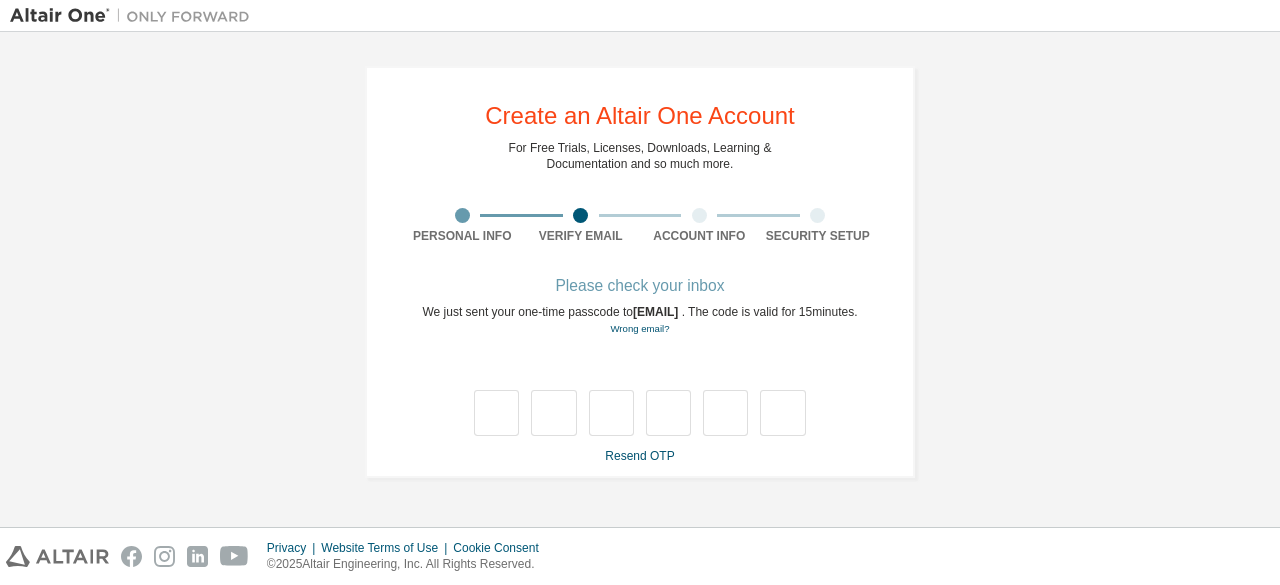 click on "Resend OTP" at bounding box center (639, 456) 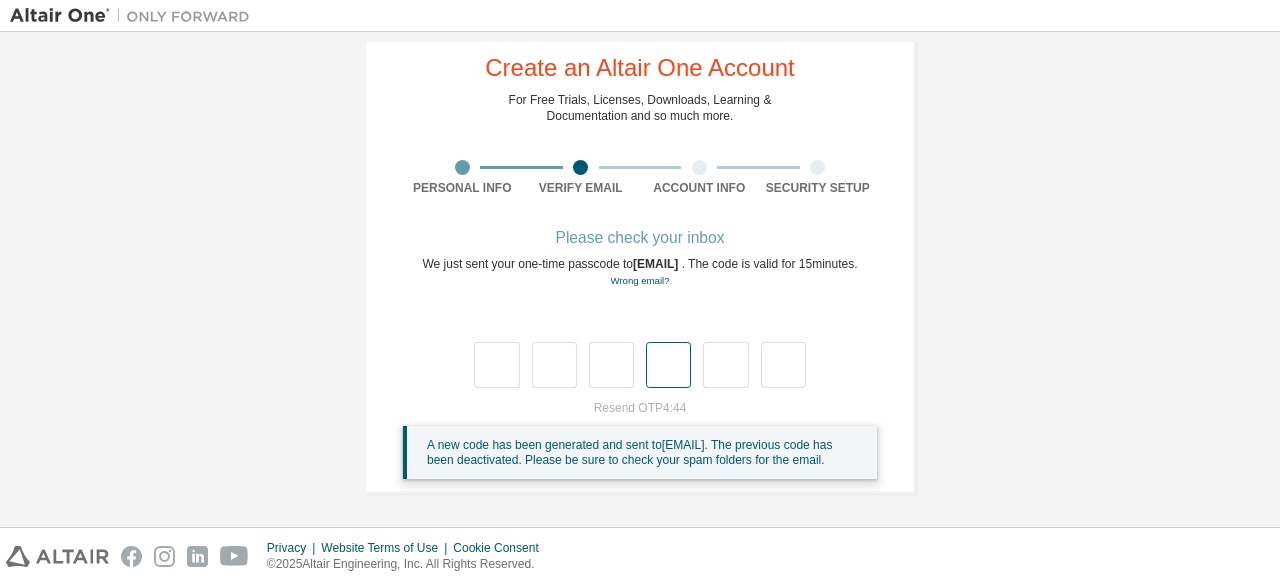 scroll, scrollTop: 0, scrollLeft: 0, axis: both 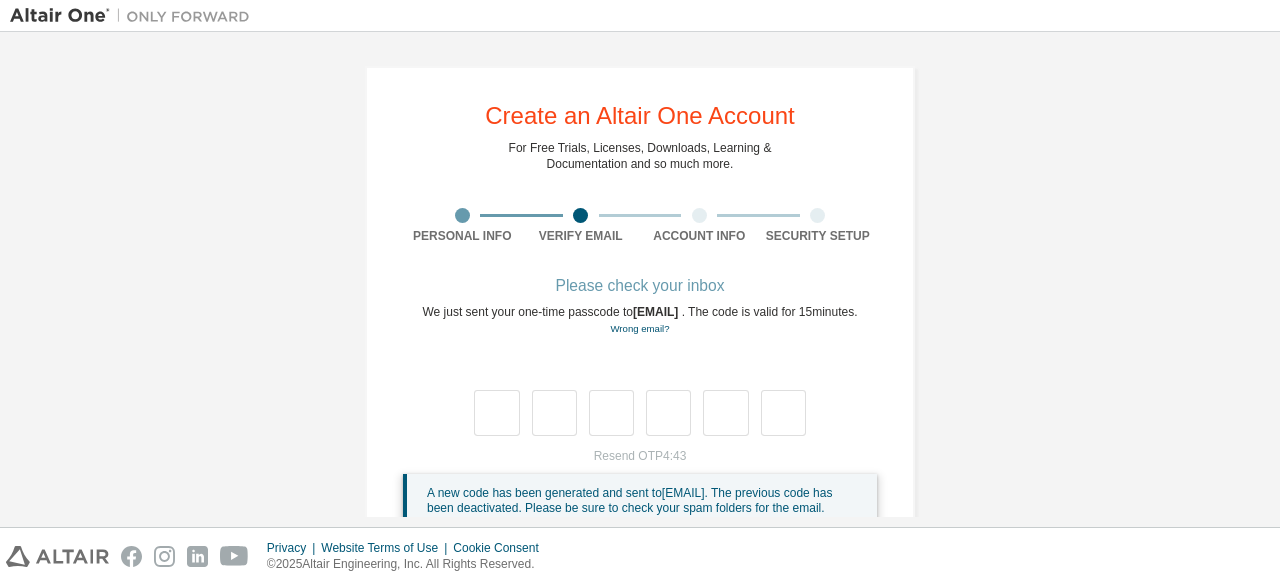 click on "**********" at bounding box center [640, 303] 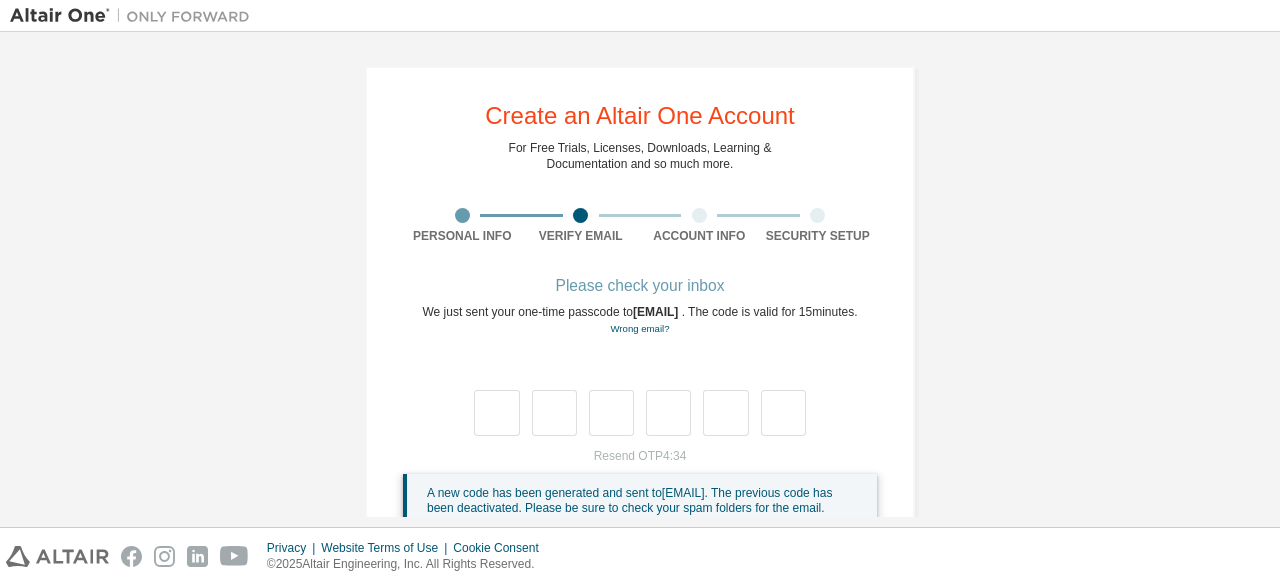 click at bounding box center [640, 392] 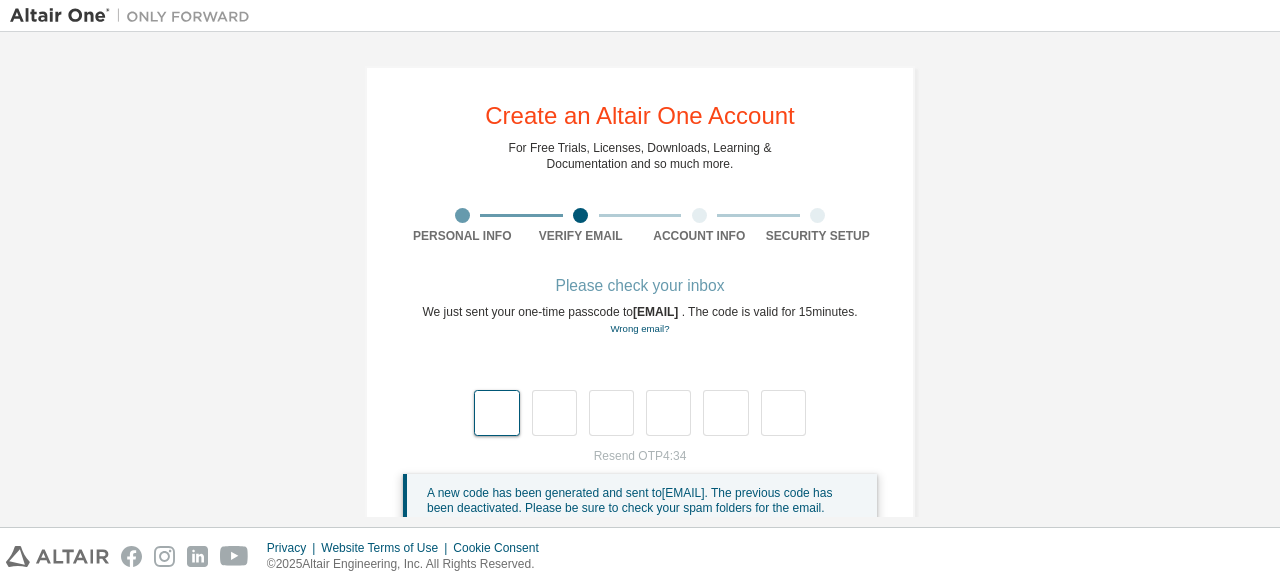 click at bounding box center (496, 413) 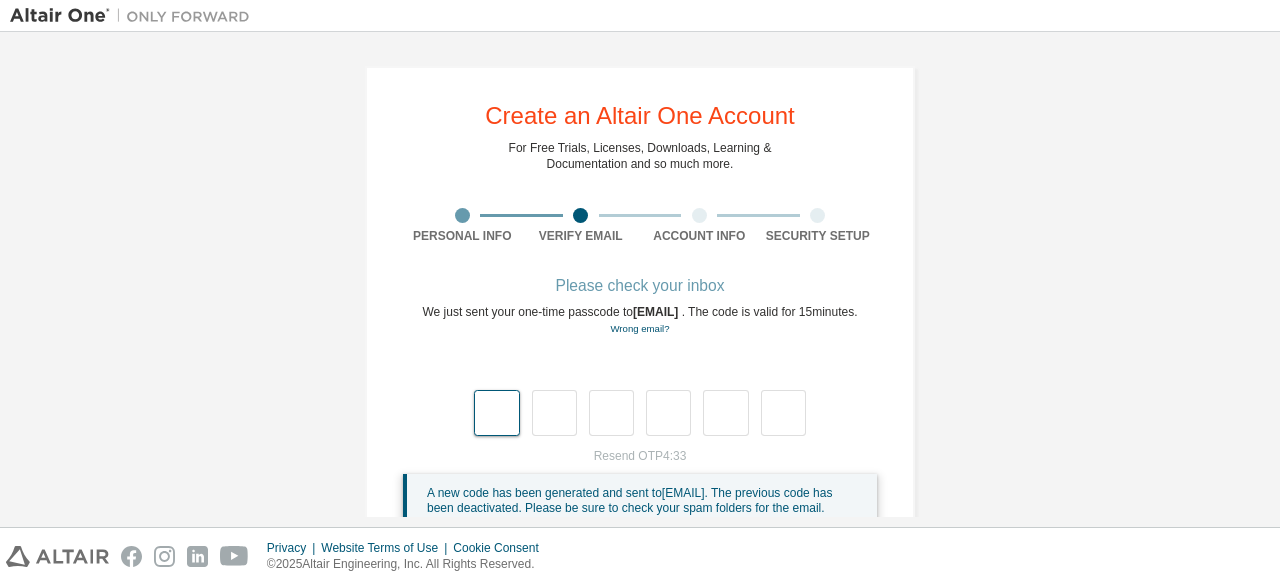 type on "*" 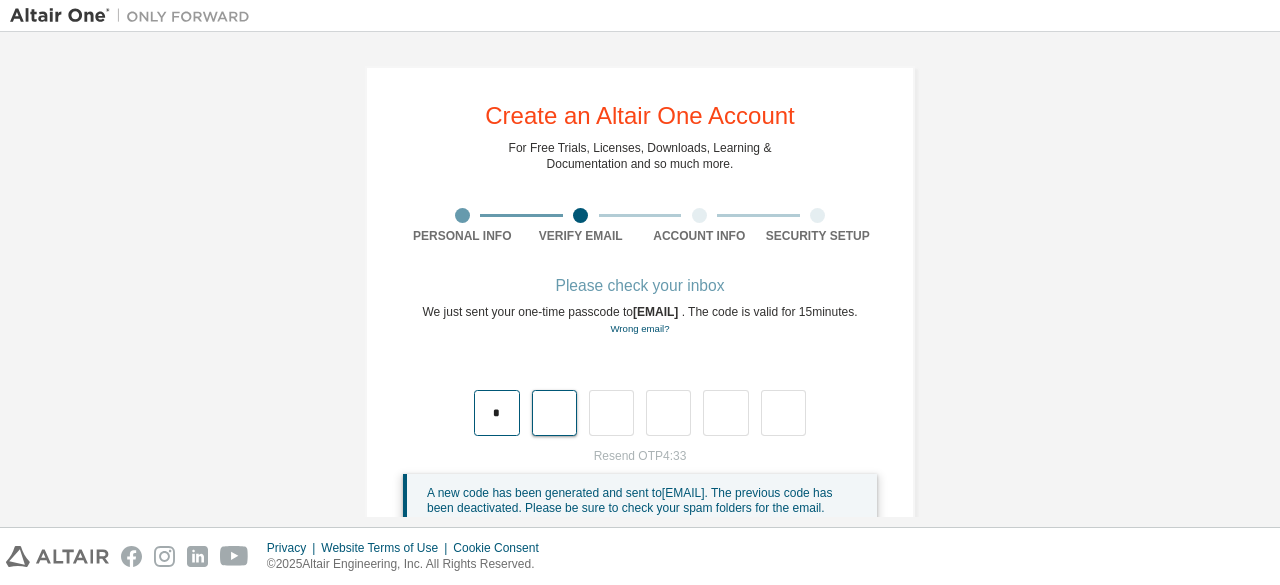 type on "*" 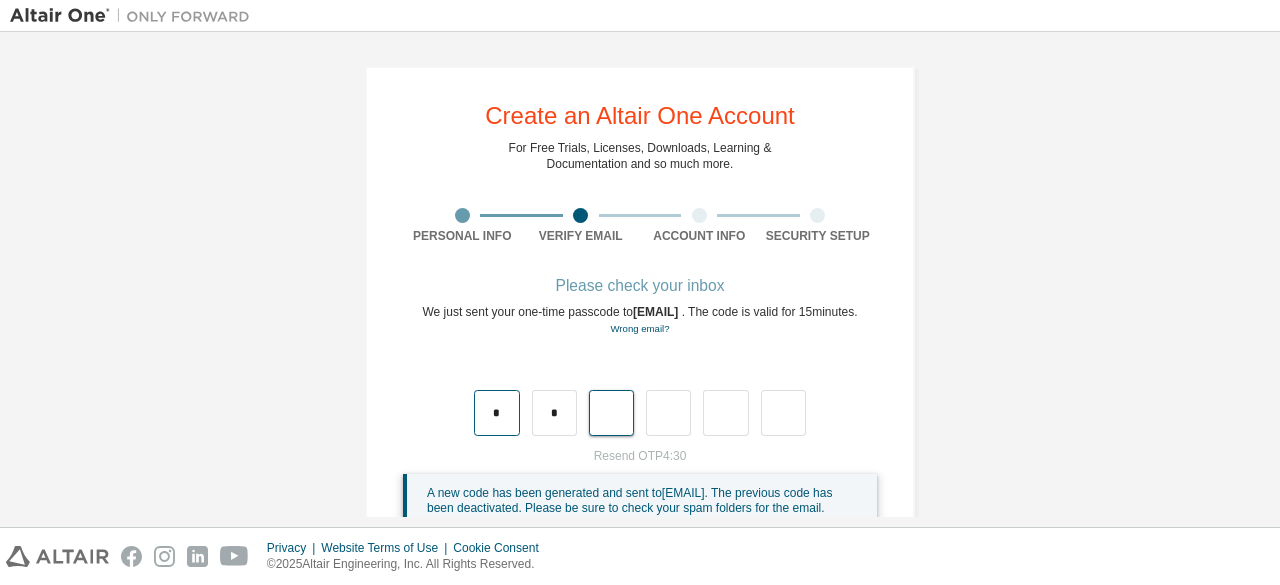 type on "*" 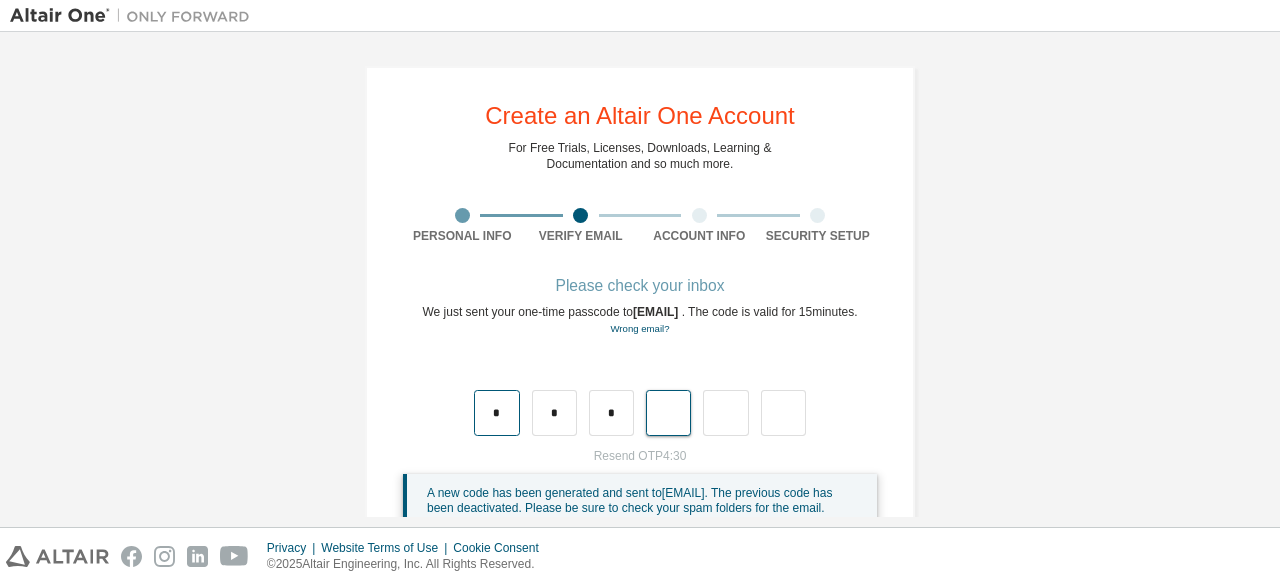 type on "*" 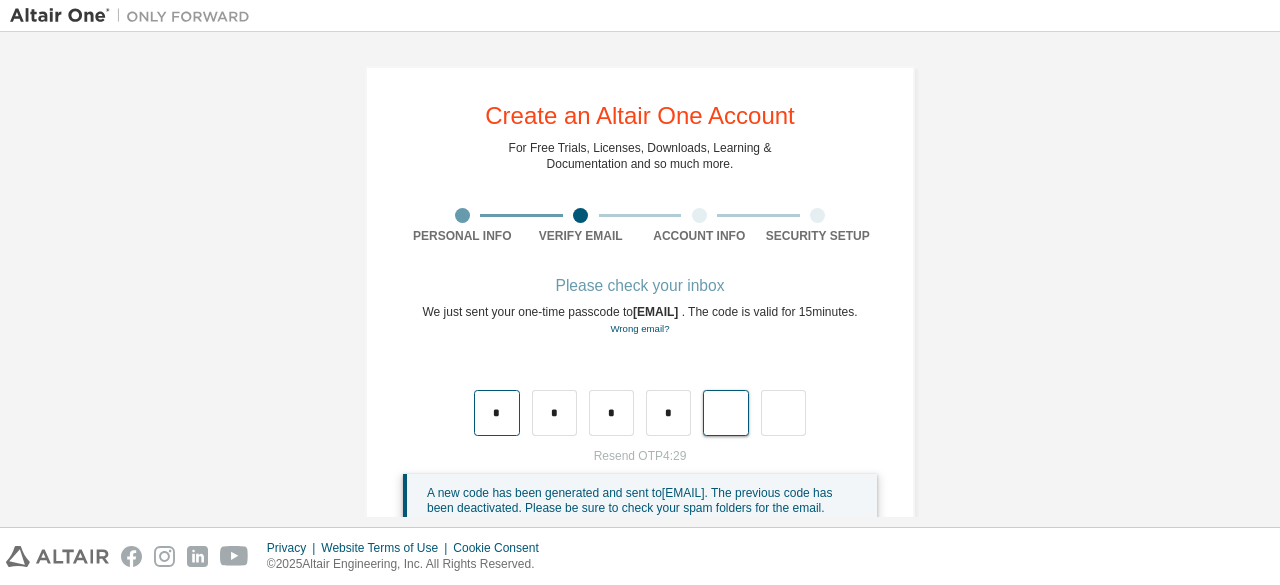 type on "*" 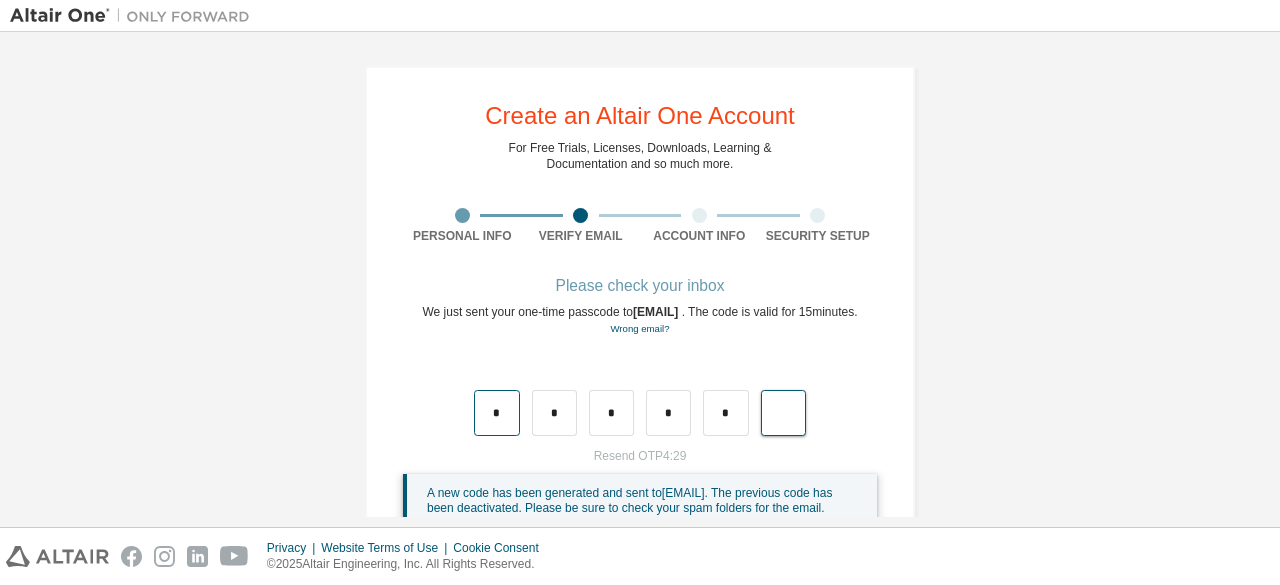 type on "*" 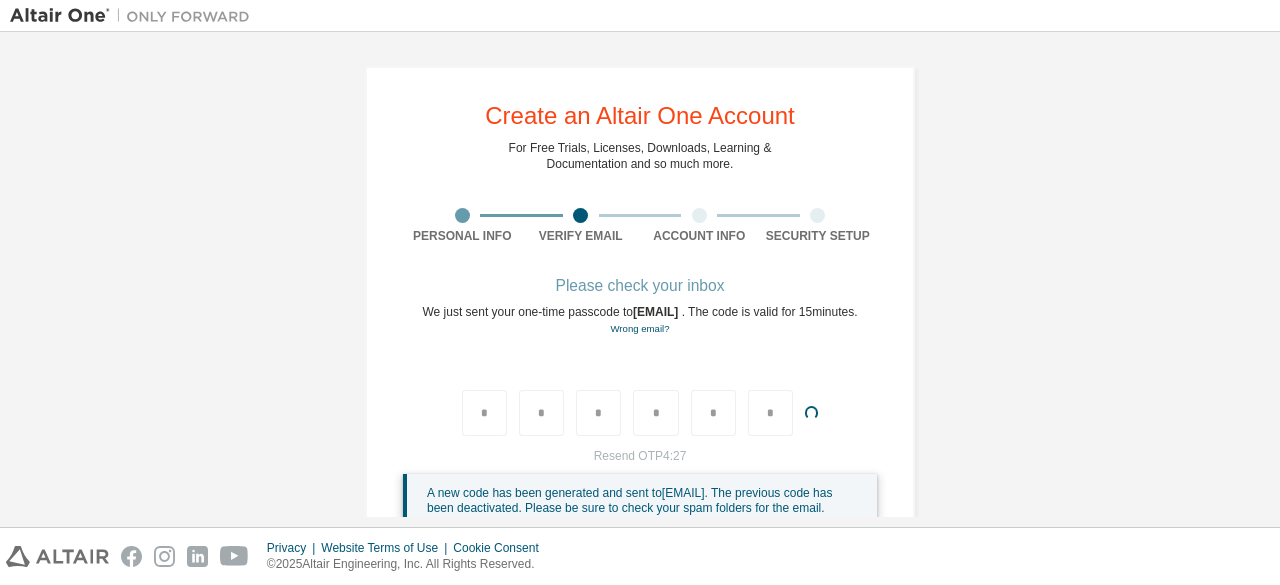 type 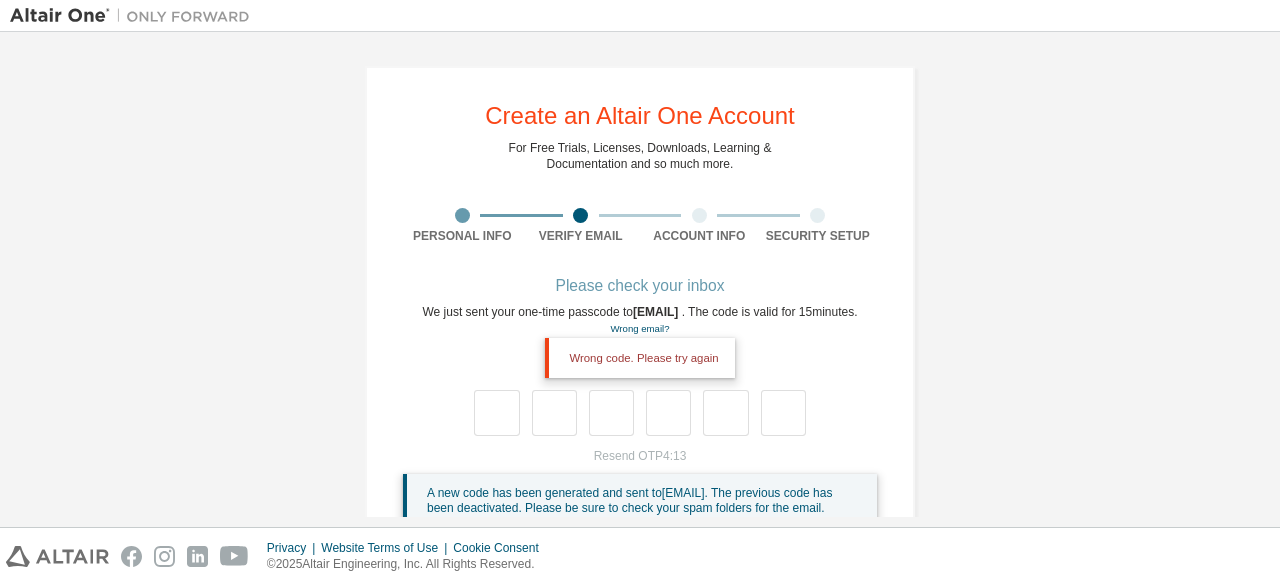click at bounding box center [640, 413] 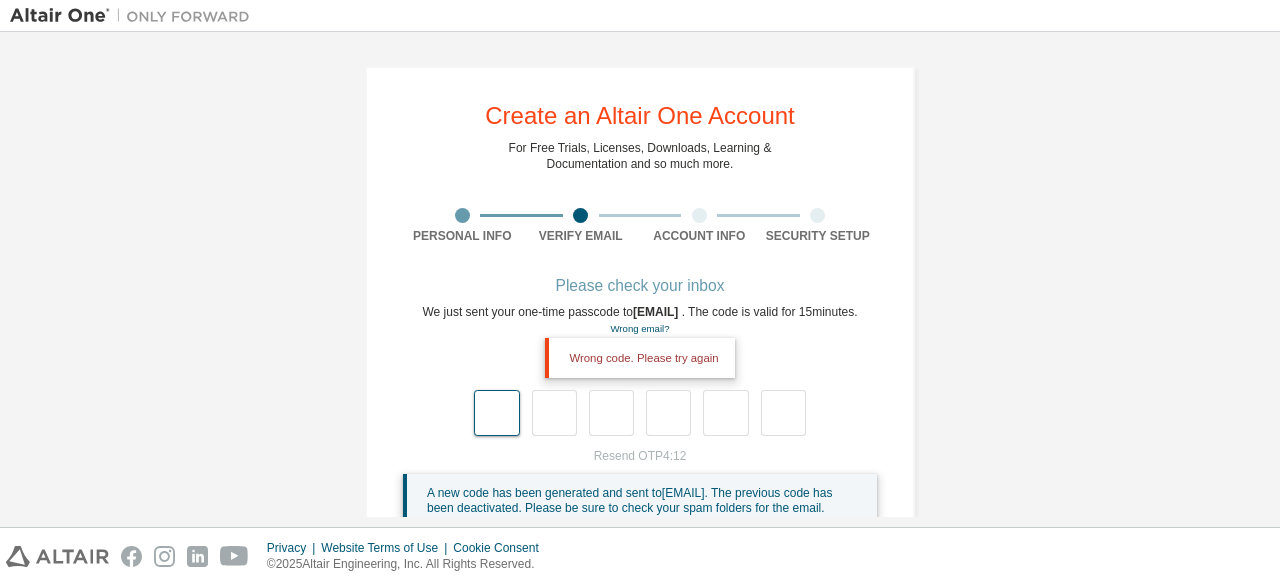 click at bounding box center [496, 413] 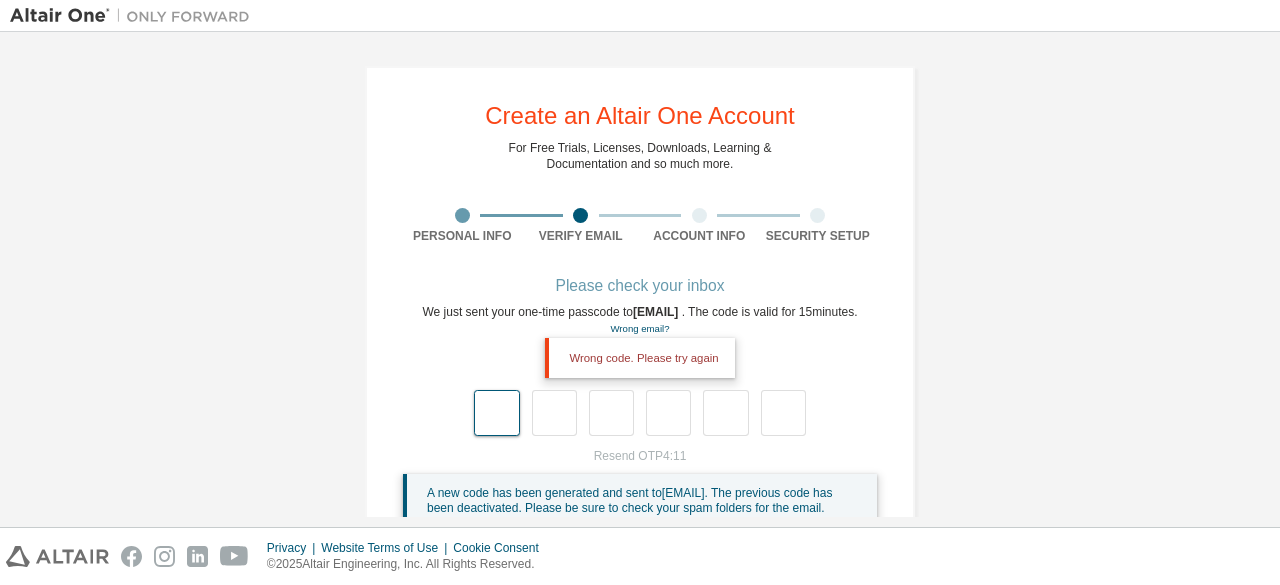 type on "*" 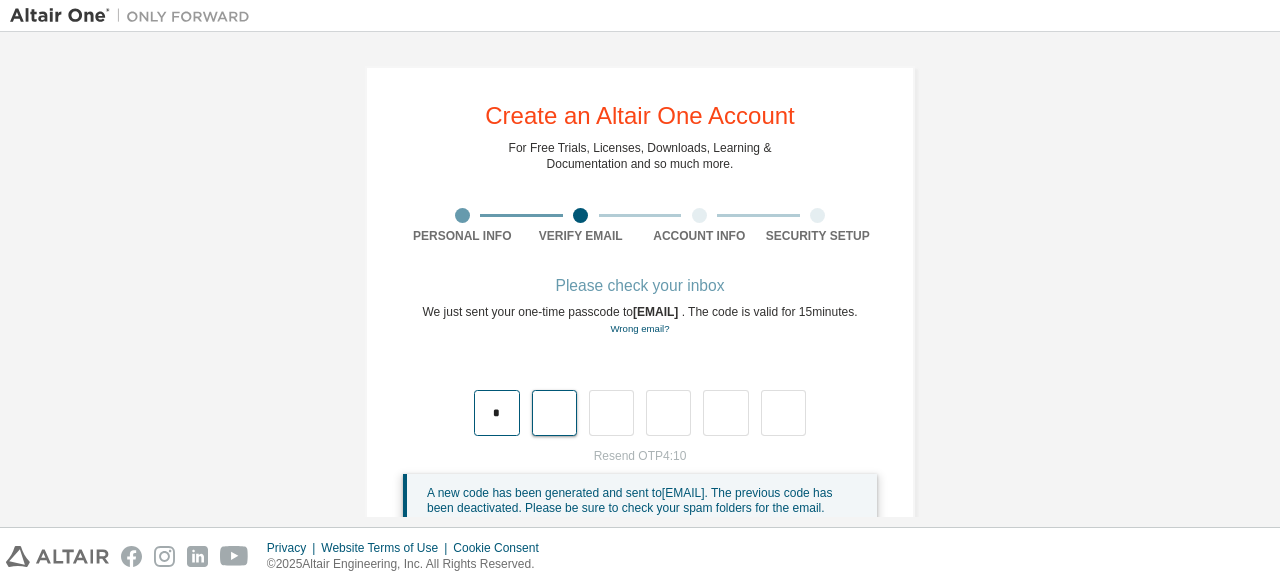 type on "*" 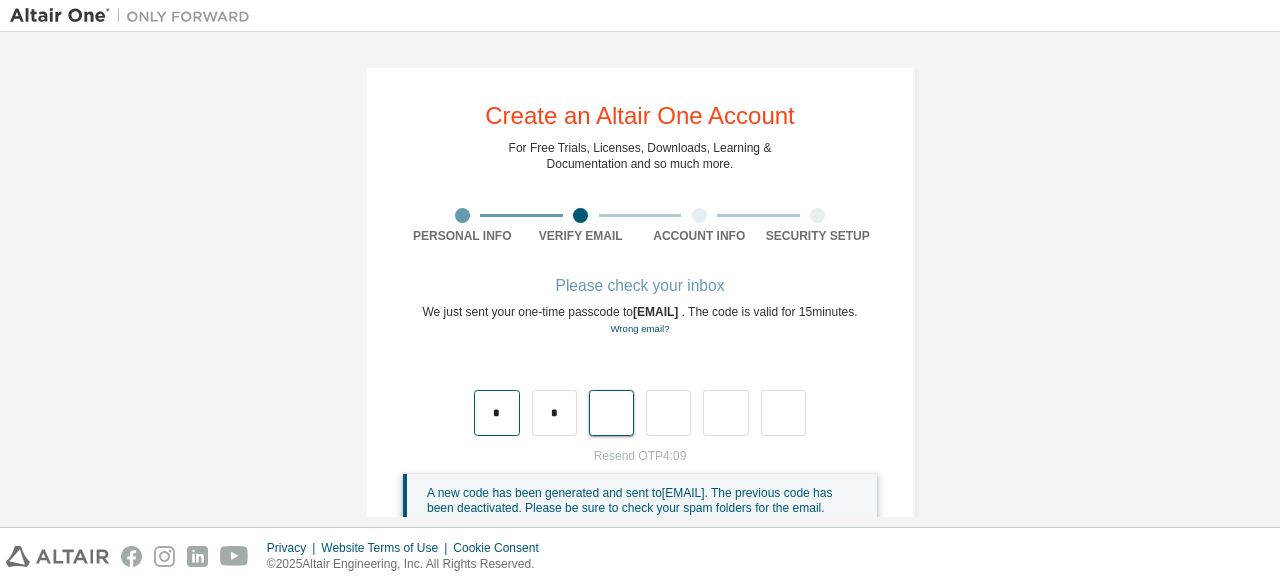 type on "*" 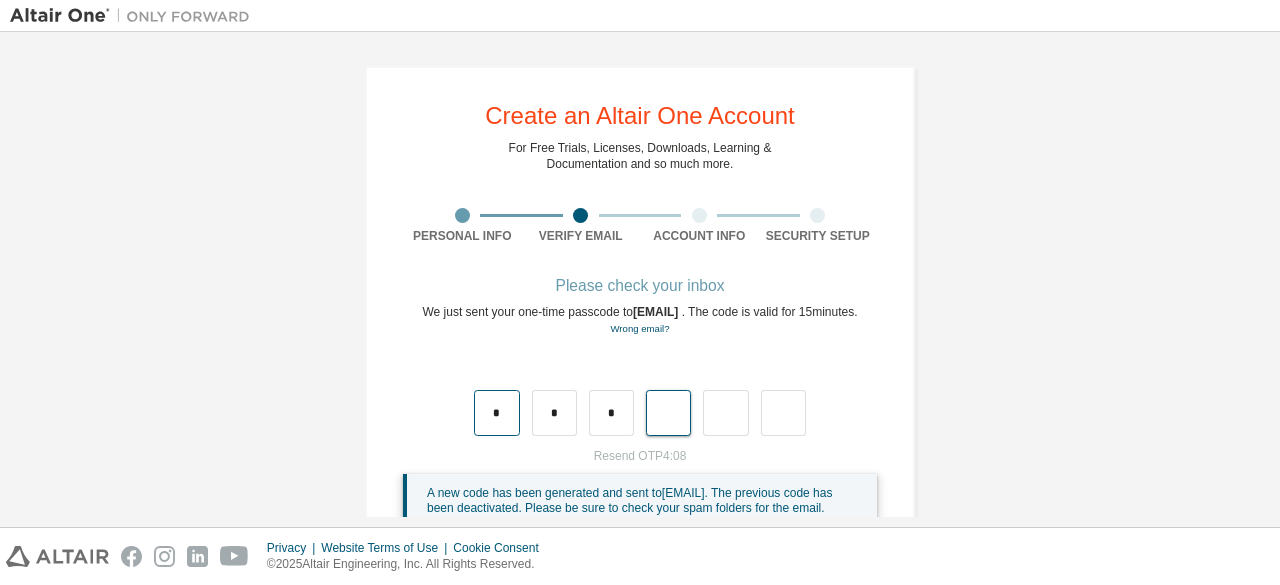 type on "*" 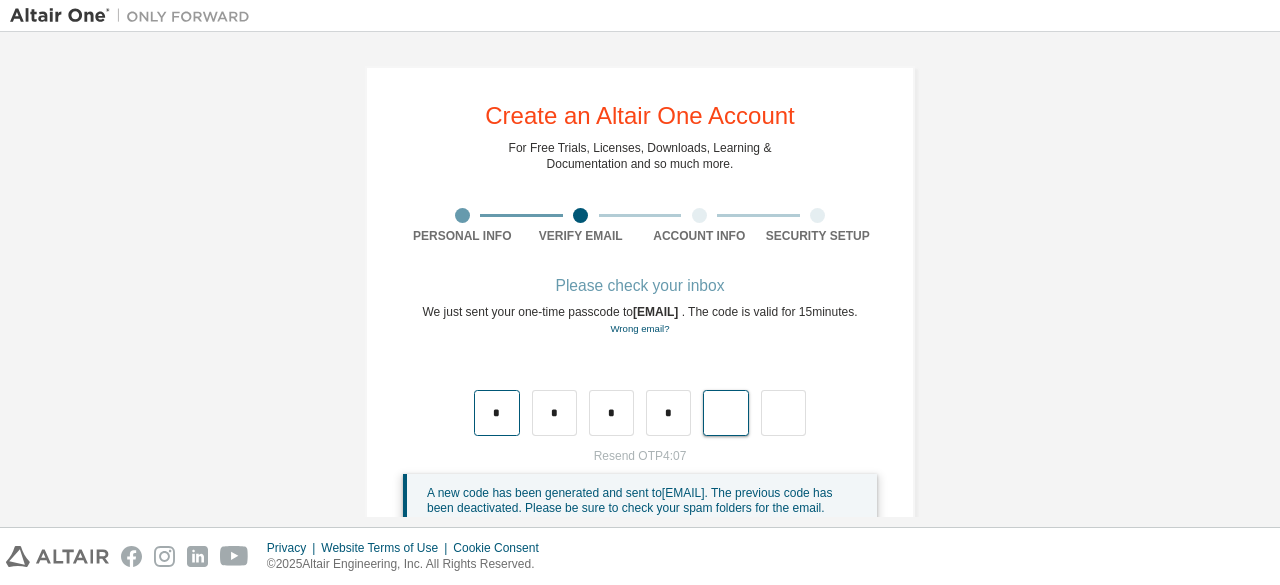 type on "*" 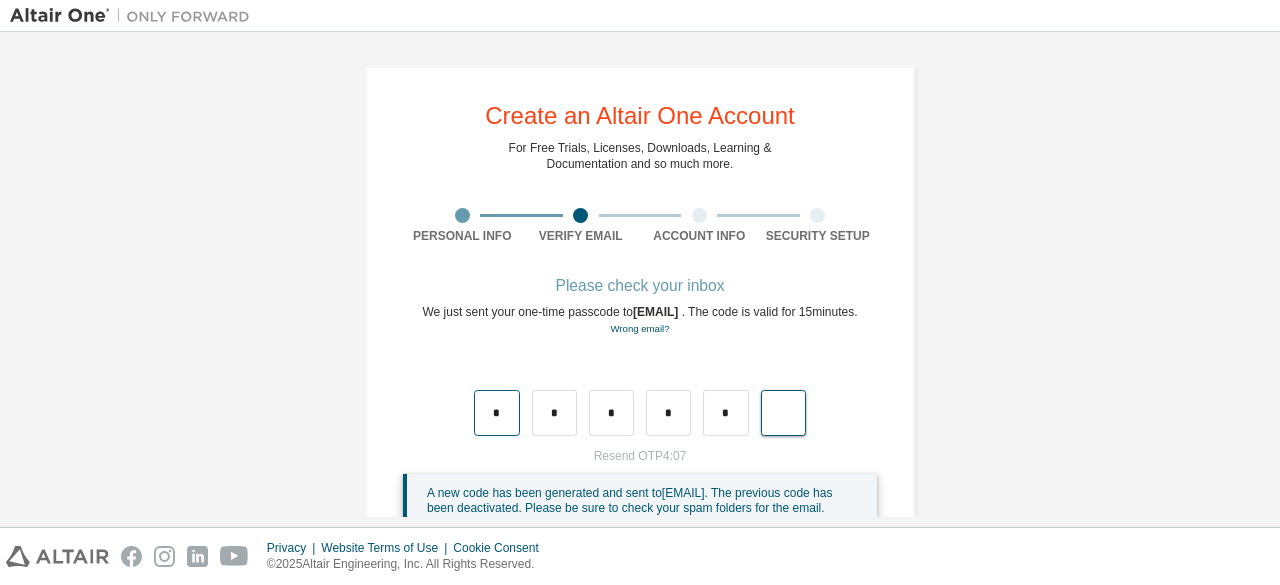 type on "*" 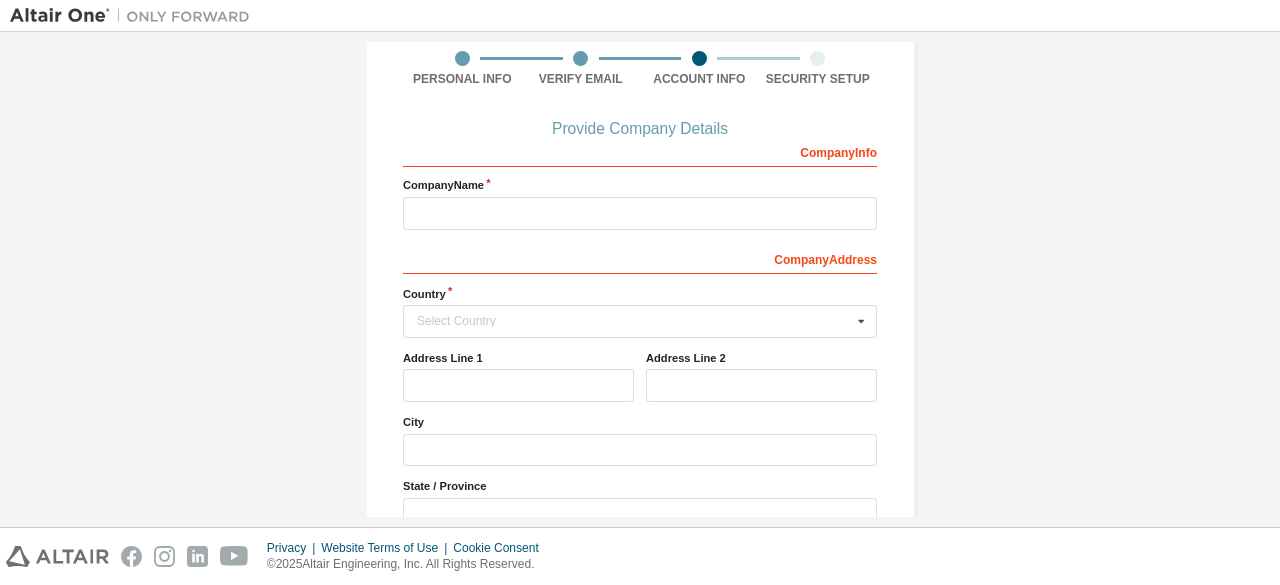 scroll, scrollTop: 159, scrollLeft: 0, axis: vertical 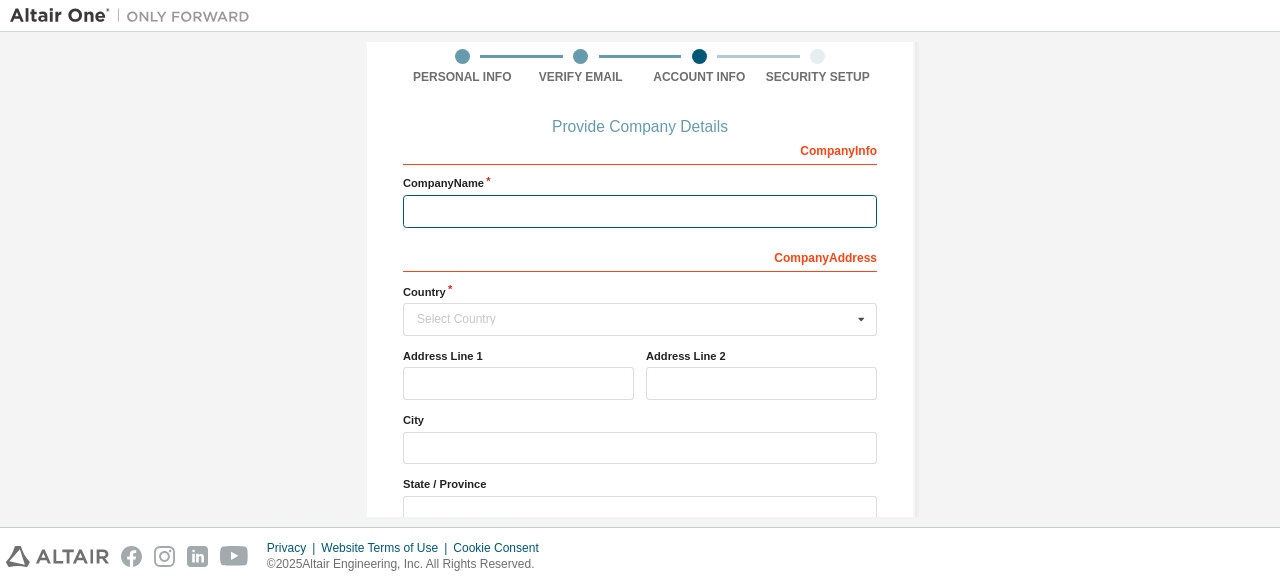 click at bounding box center [640, 211] 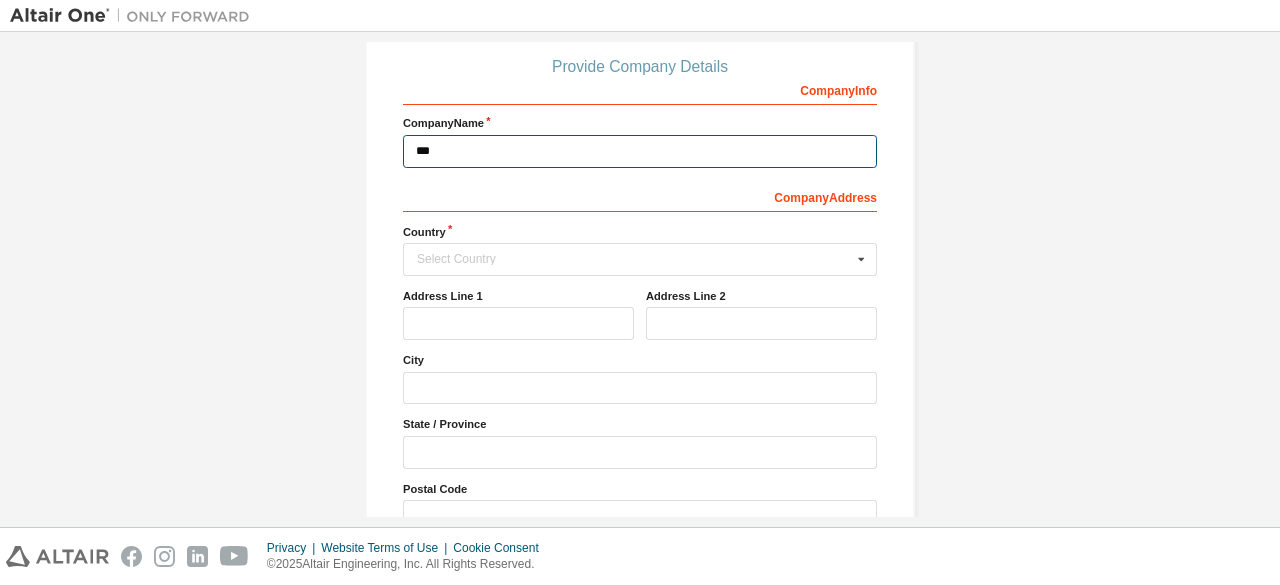 scroll, scrollTop: 220, scrollLeft: 0, axis: vertical 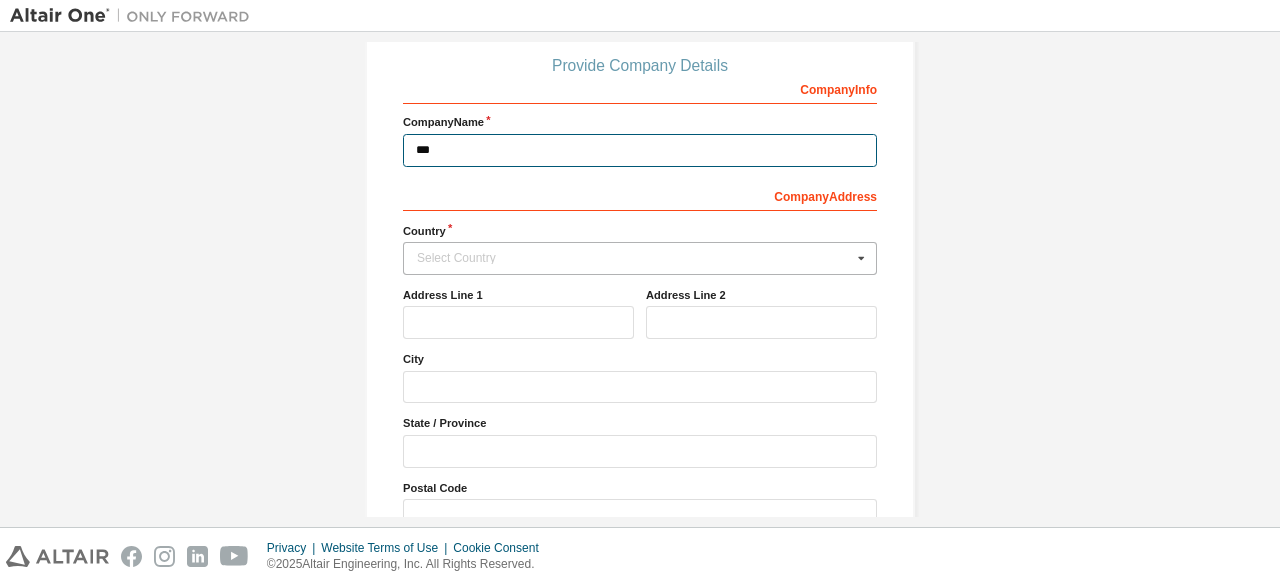 type on "***" 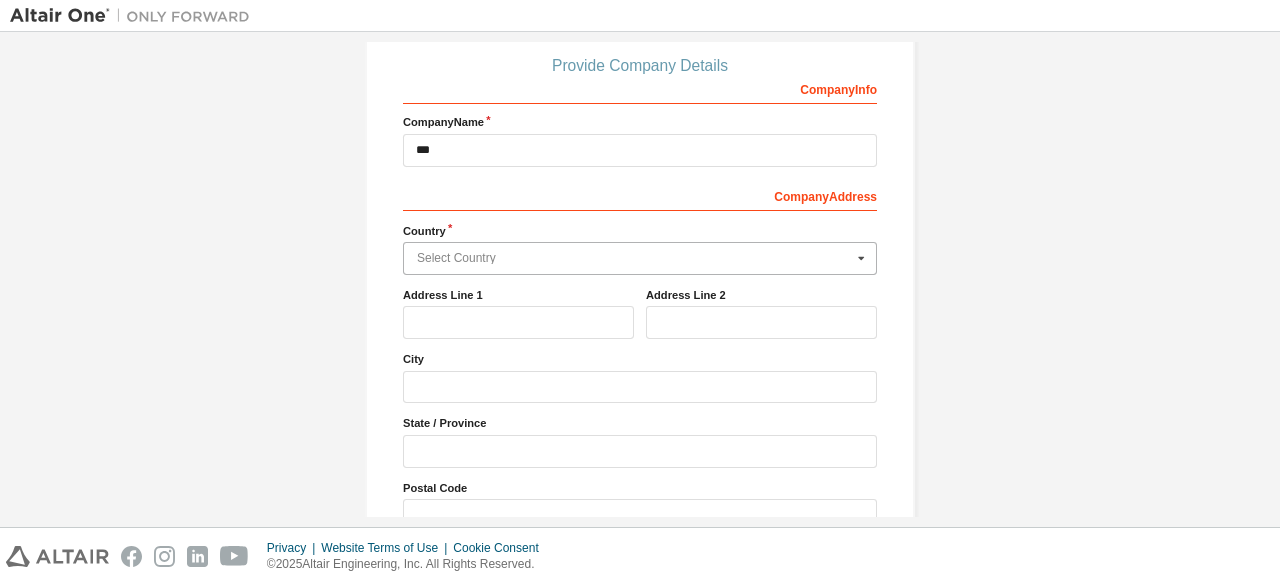 click at bounding box center (641, 258) 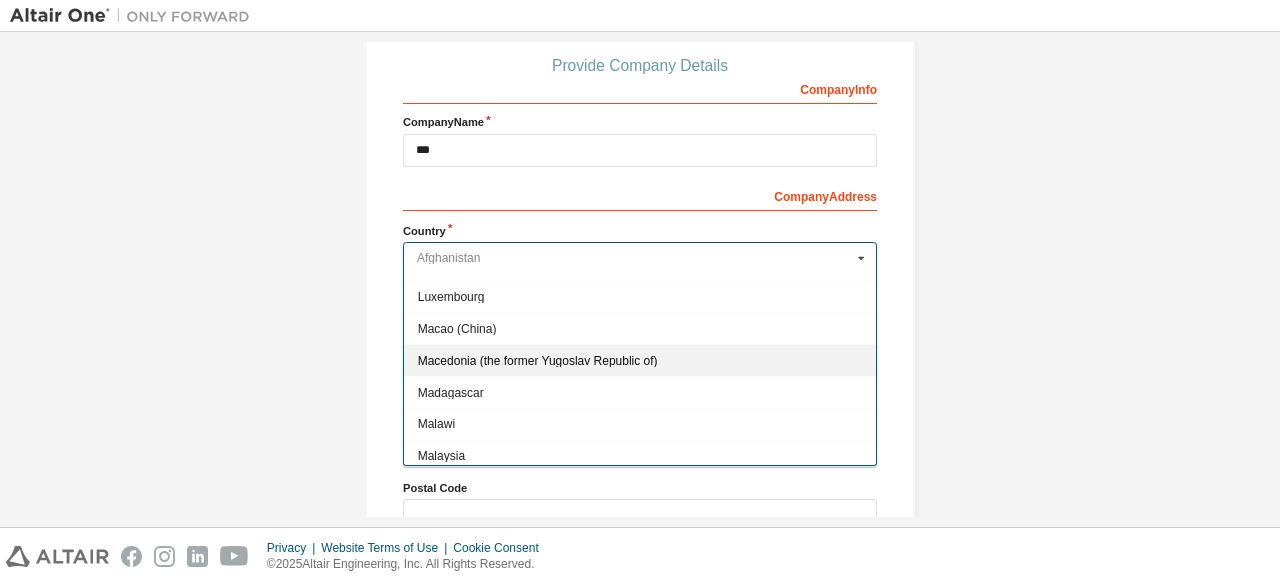 scroll, scrollTop: 3910, scrollLeft: 0, axis: vertical 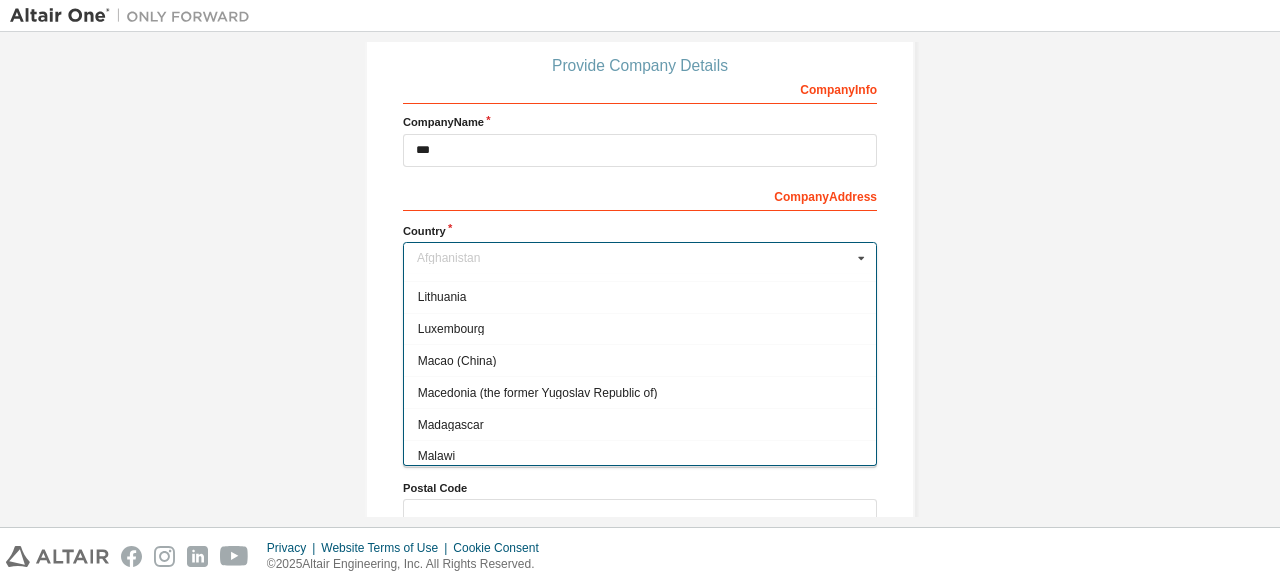 click on "Malaysia" at bounding box center (640, 488) 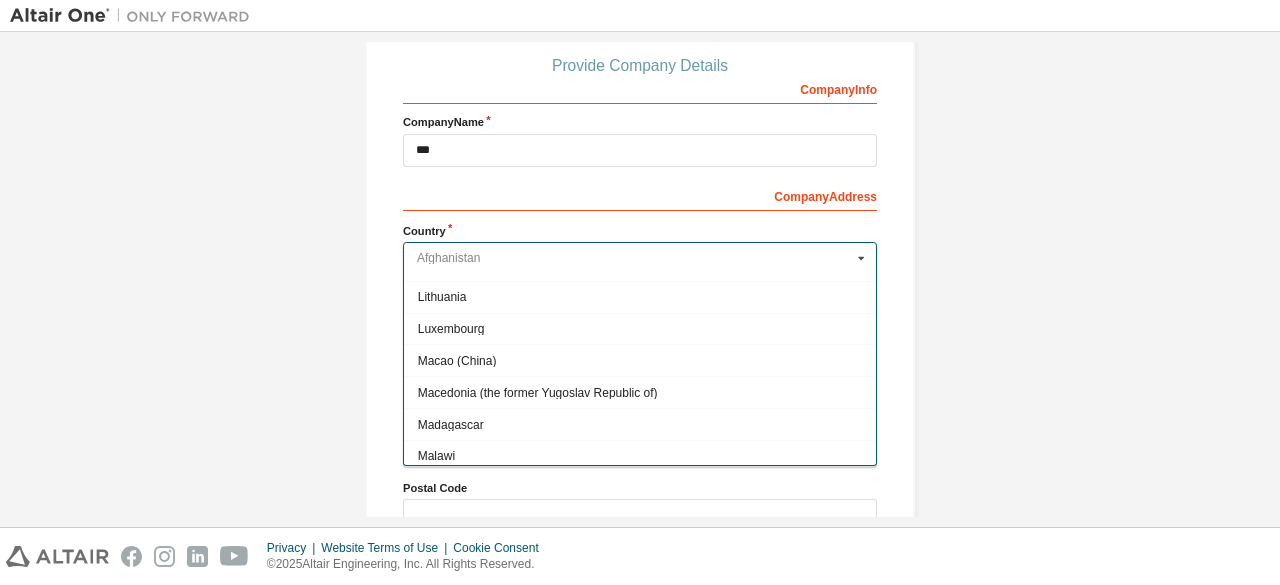 type on "***" 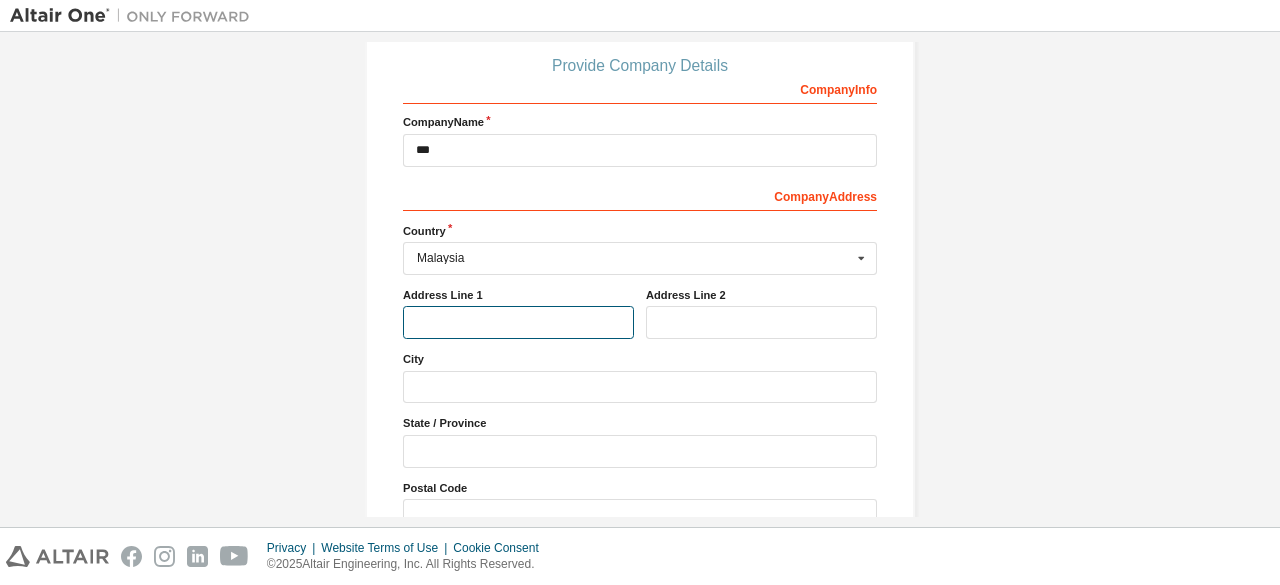 click at bounding box center (518, 322) 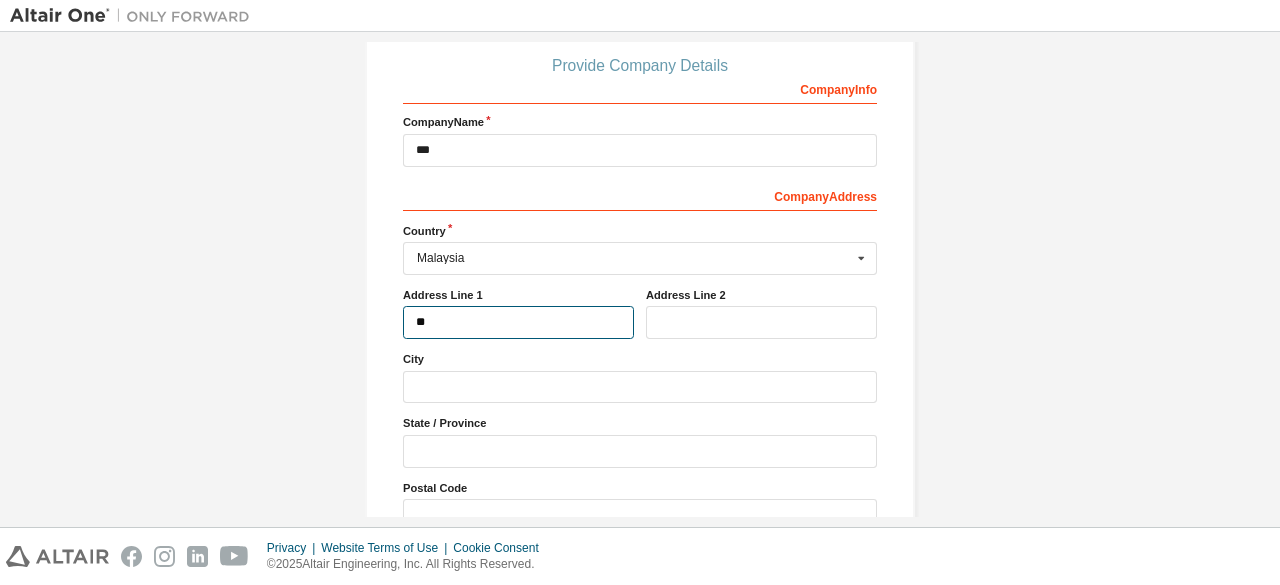 type on "*" 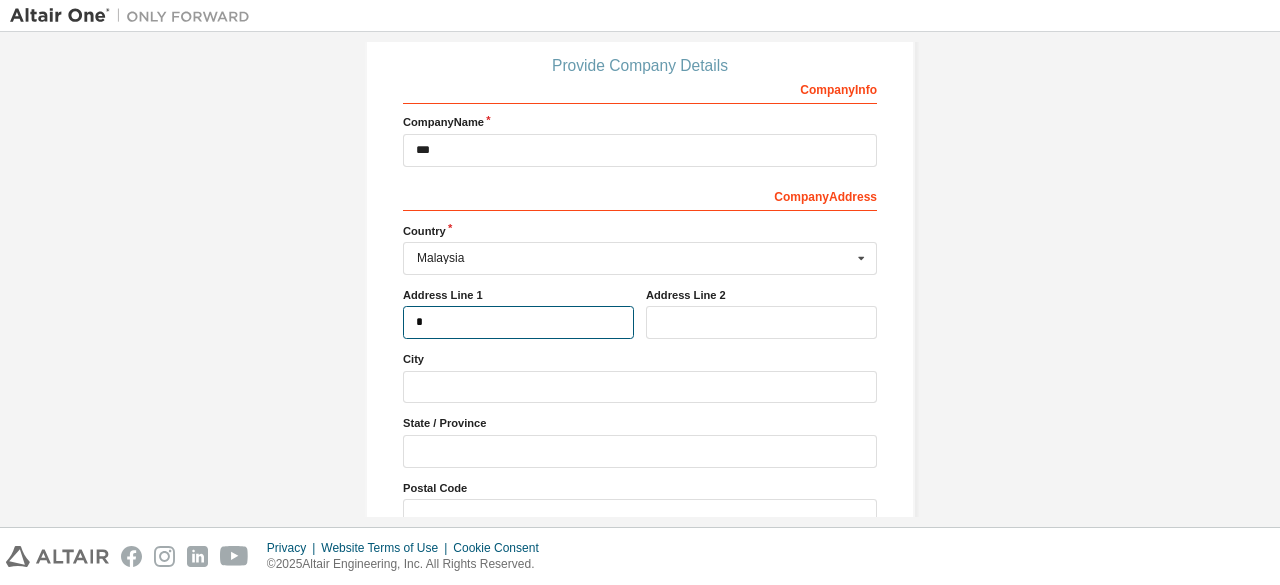 type 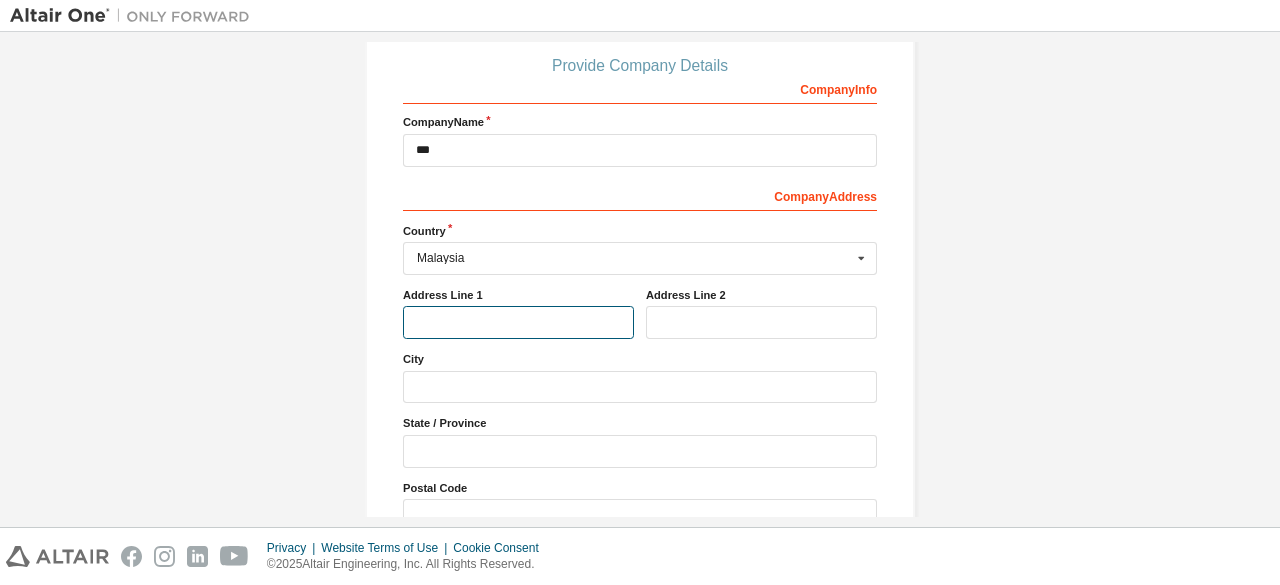 scroll, scrollTop: 323, scrollLeft: 0, axis: vertical 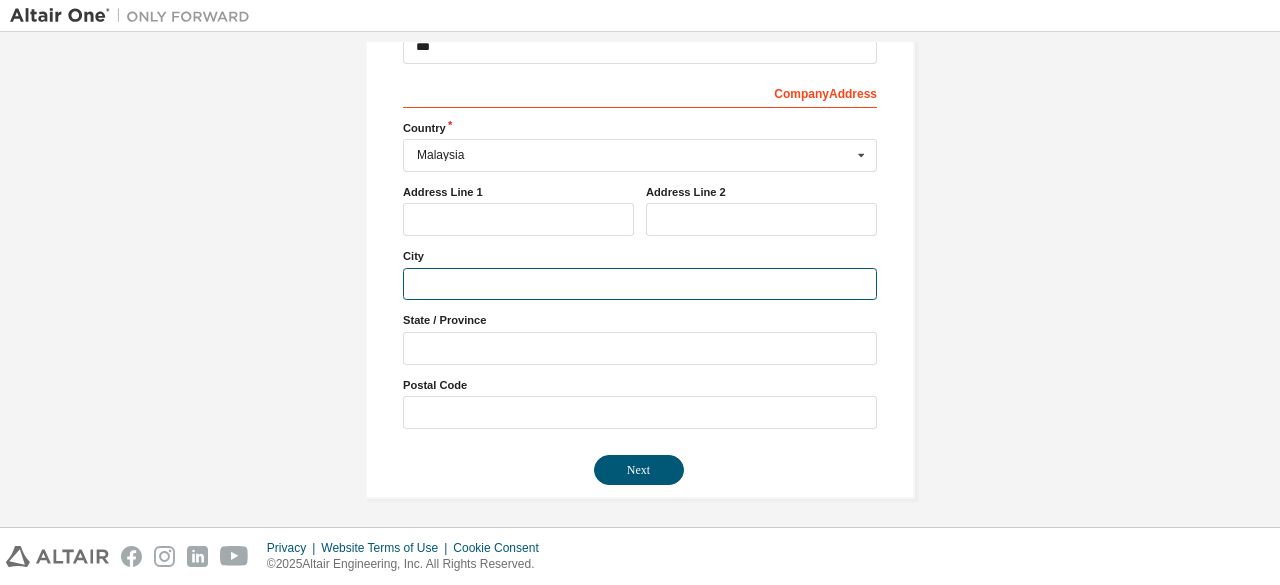 click at bounding box center [640, 284] 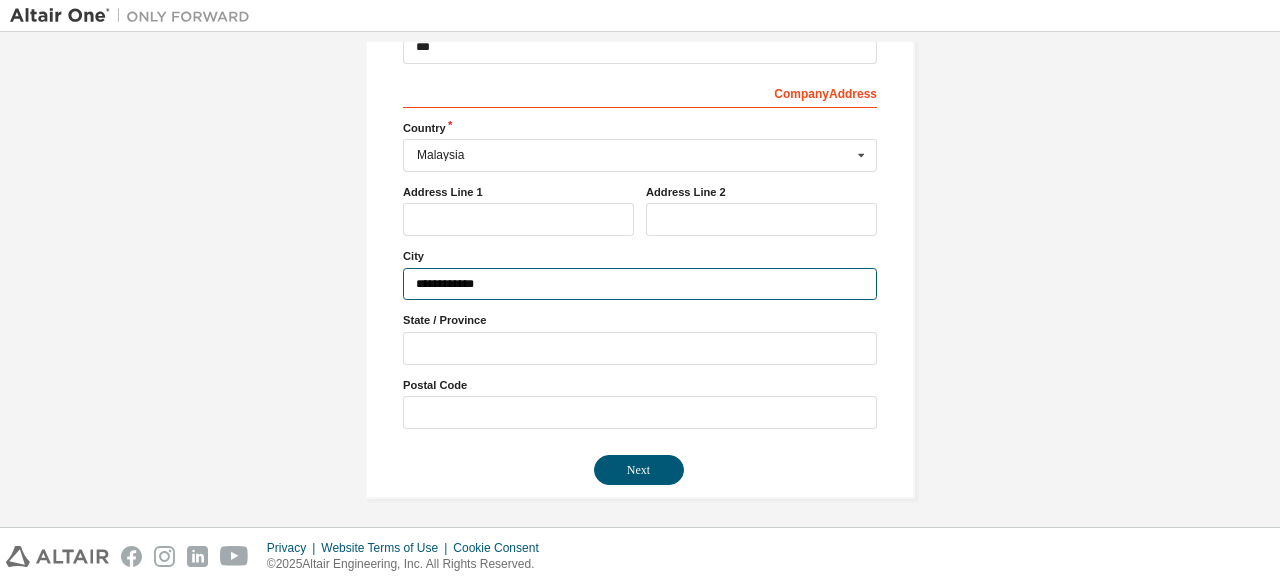 type on "**********" 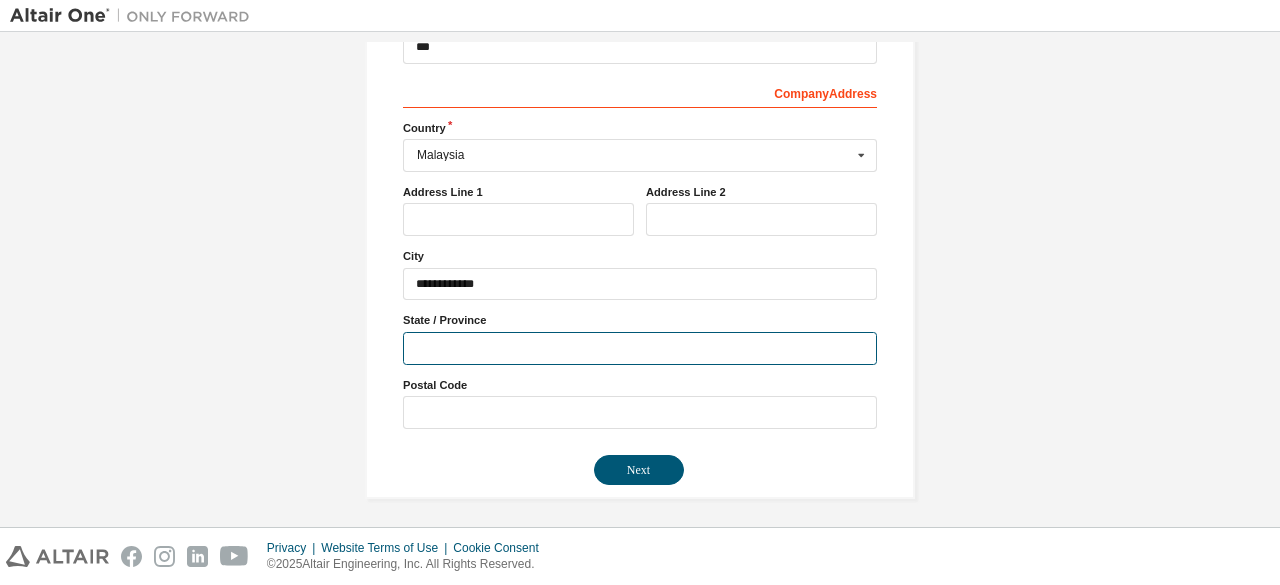 click at bounding box center (640, 348) 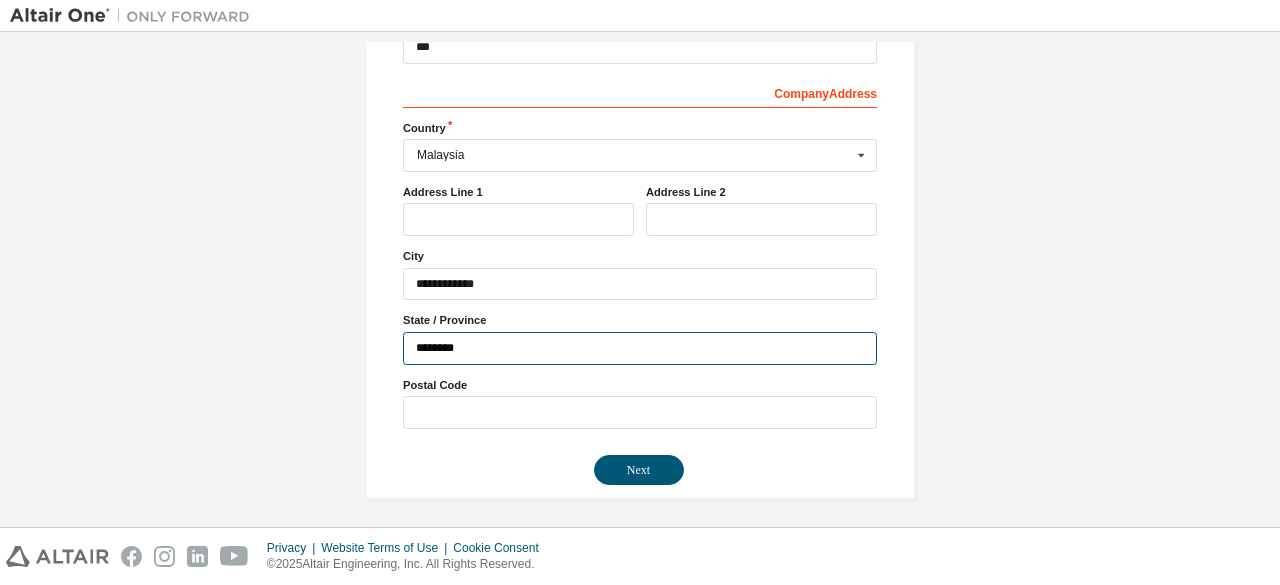type on "********" 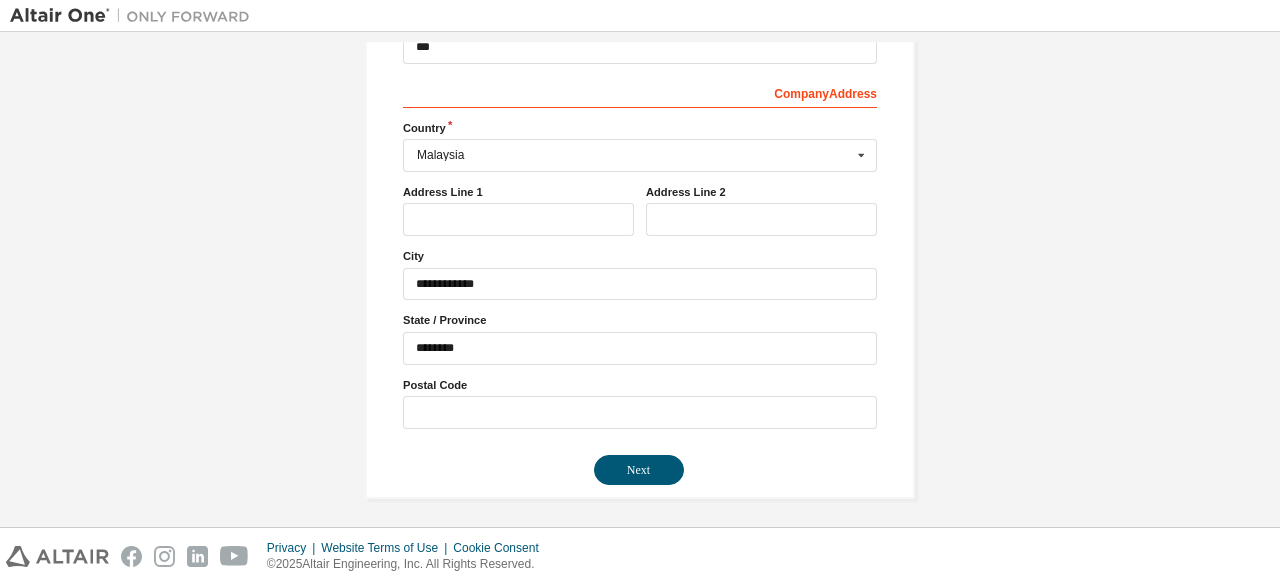 click on "Postal Code" at bounding box center [640, 403] 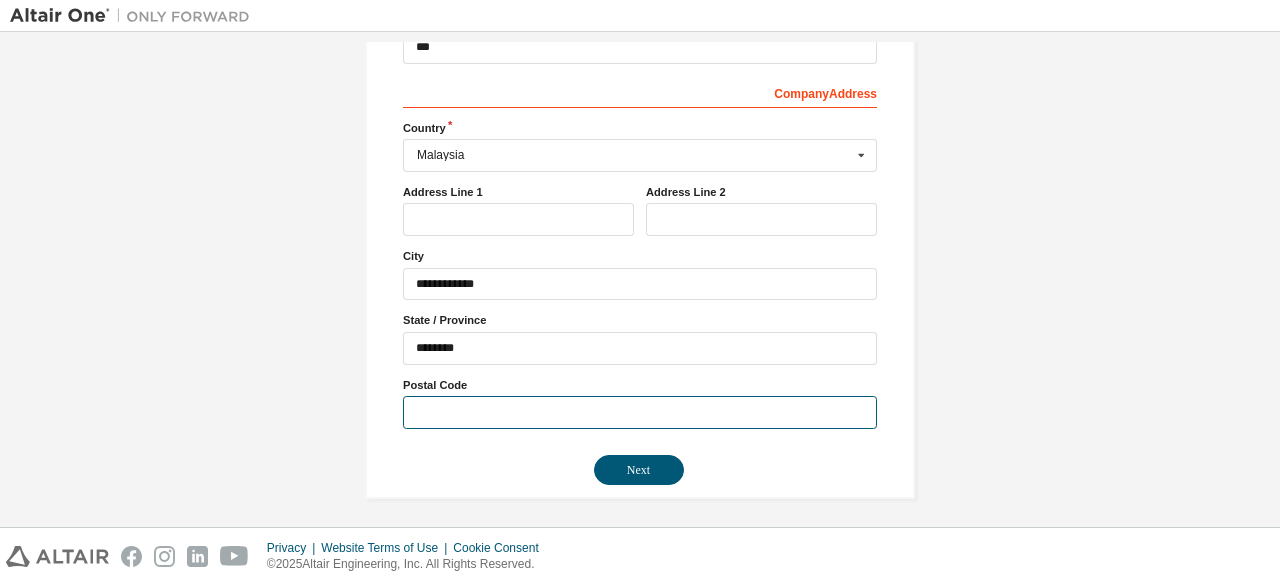 click at bounding box center (640, 412) 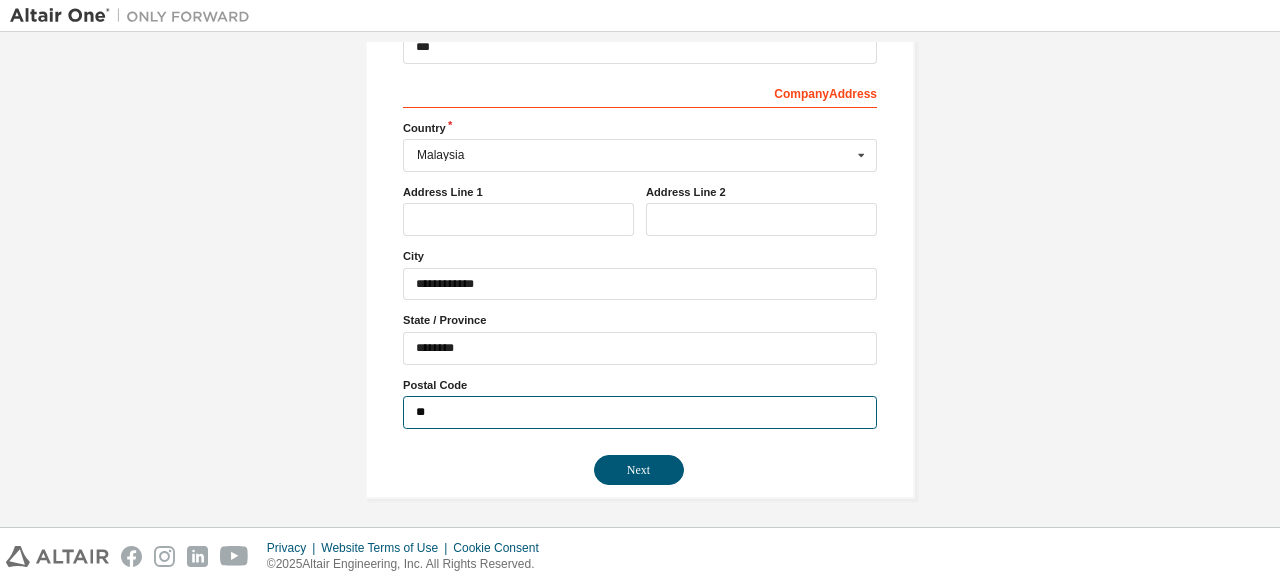 type on "*" 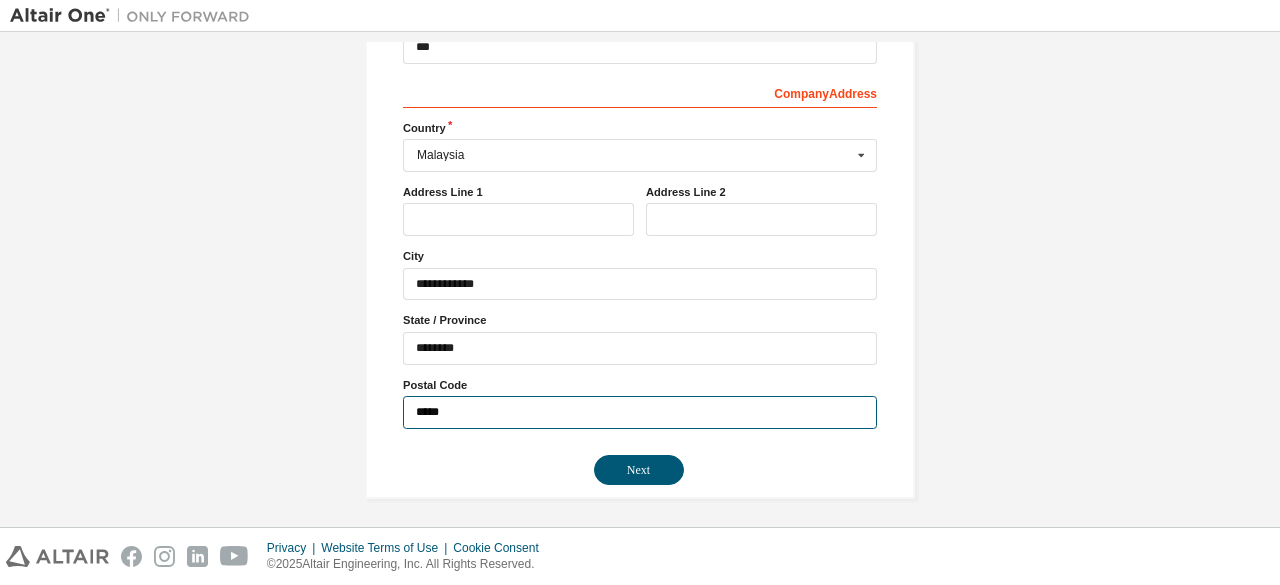 type on "*****" 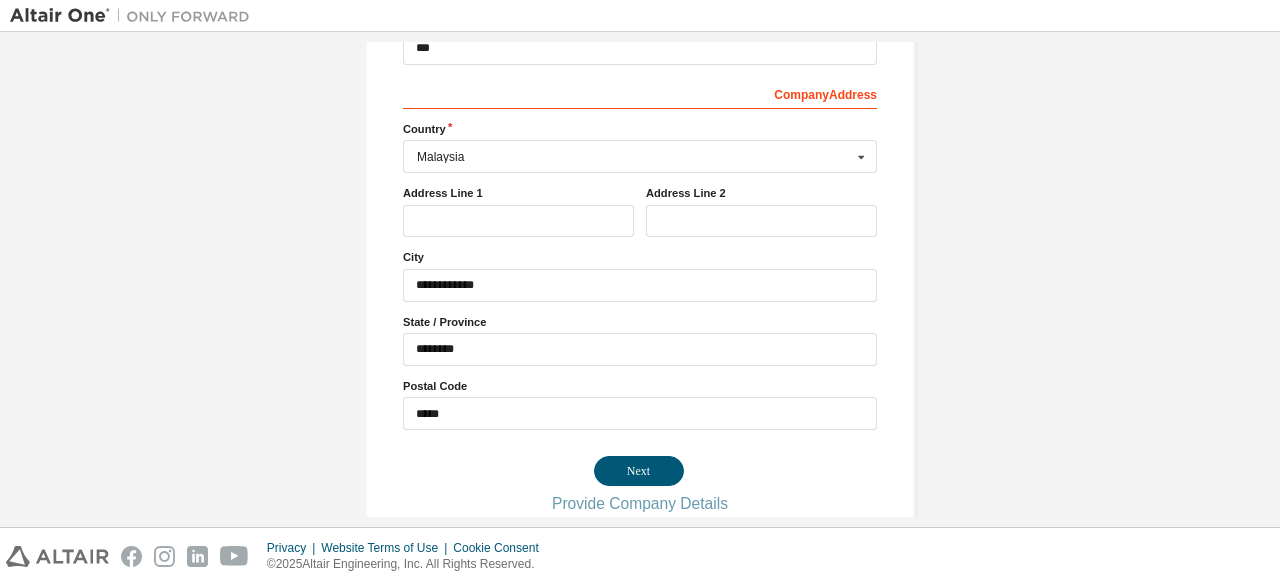 scroll, scrollTop: 0, scrollLeft: 0, axis: both 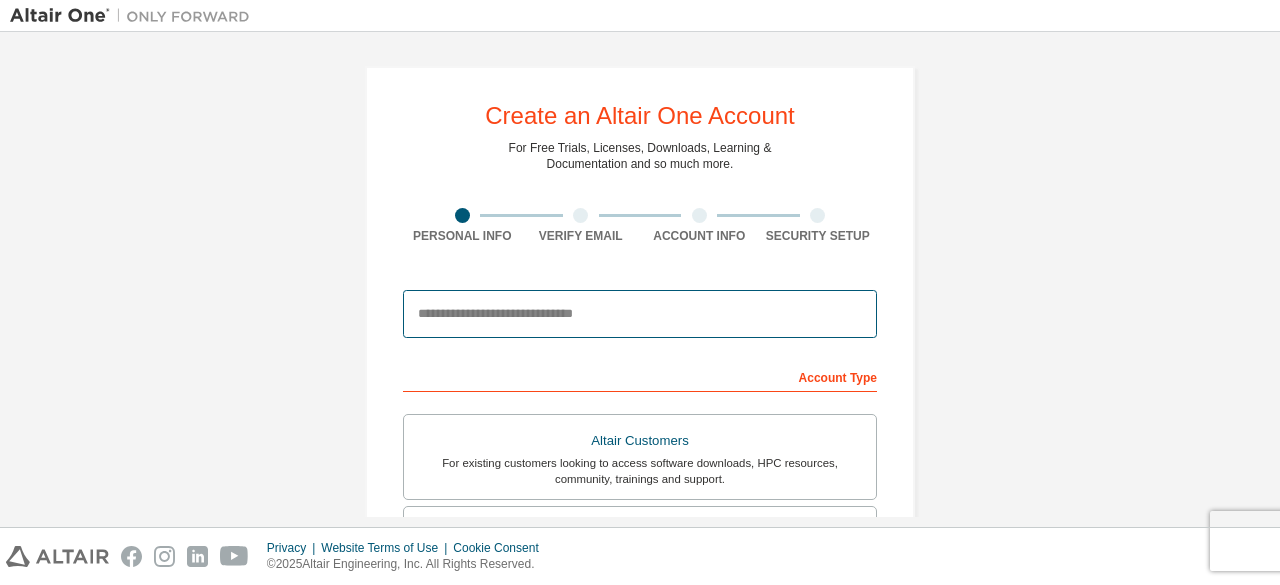 click at bounding box center (640, 314) 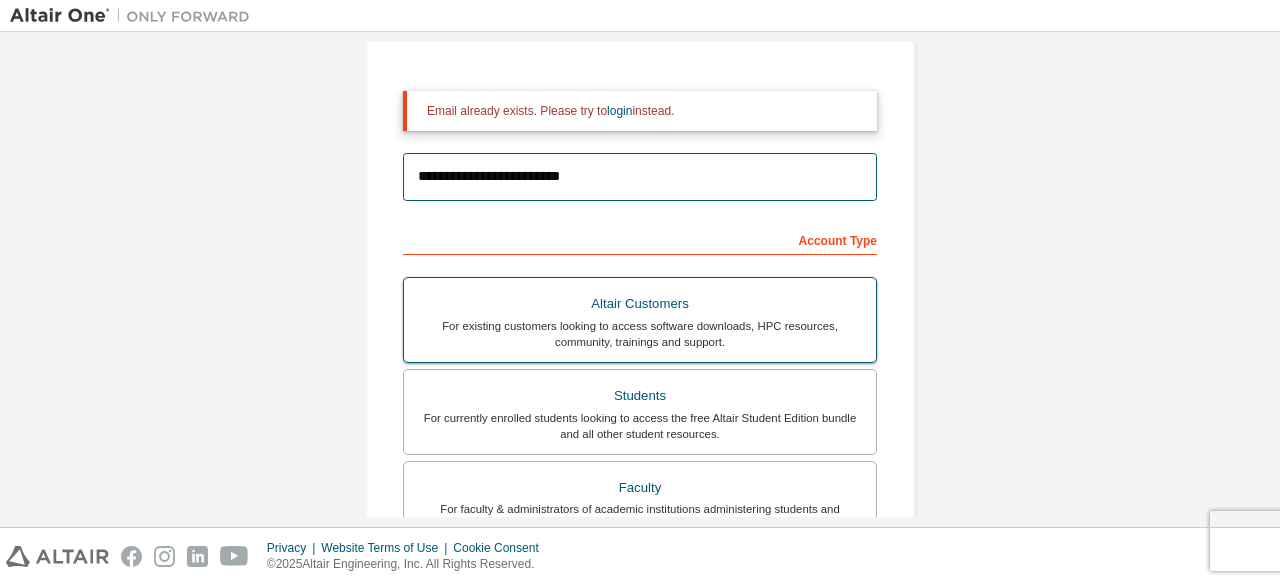 scroll, scrollTop: 0, scrollLeft: 0, axis: both 